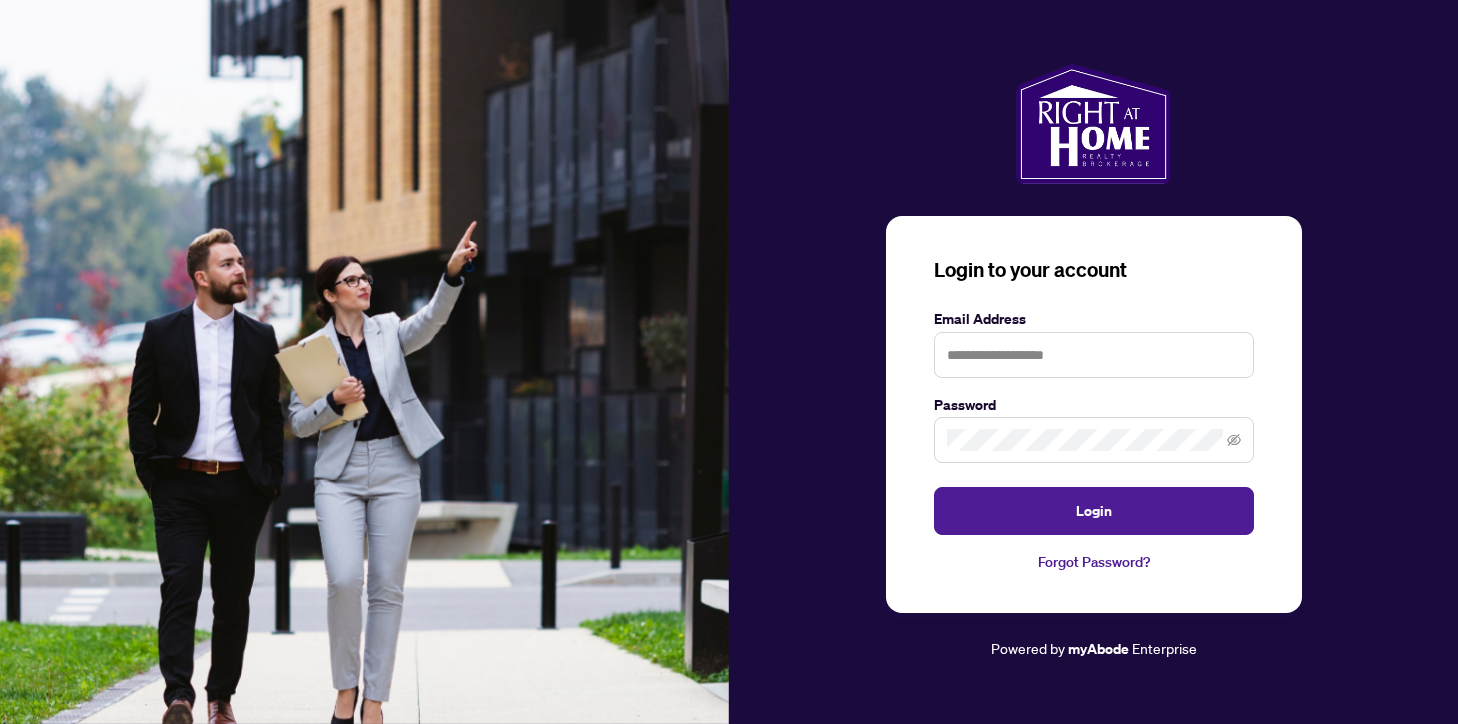 scroll, scrollTop: 0, scrollLeft: 0, axis: both 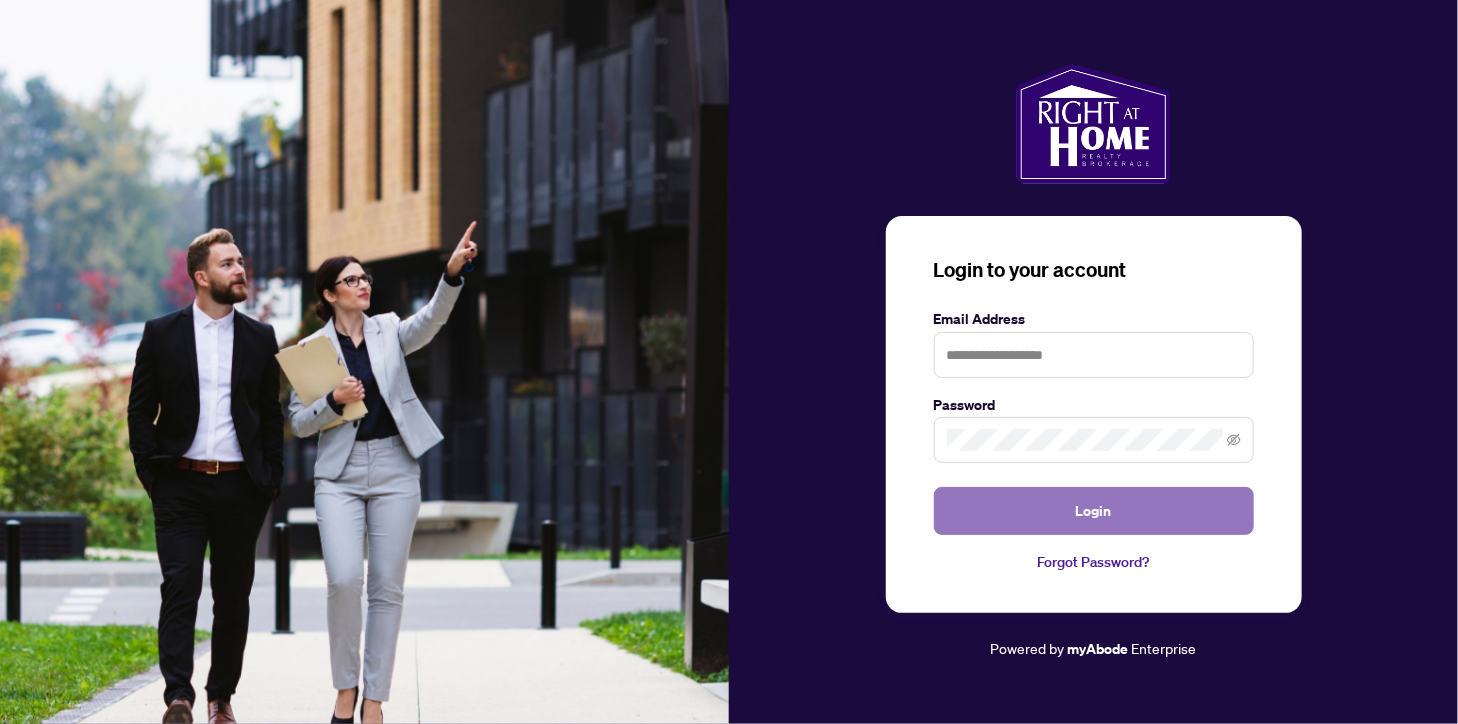 click on "Login" at bounding box center (1094, 511) 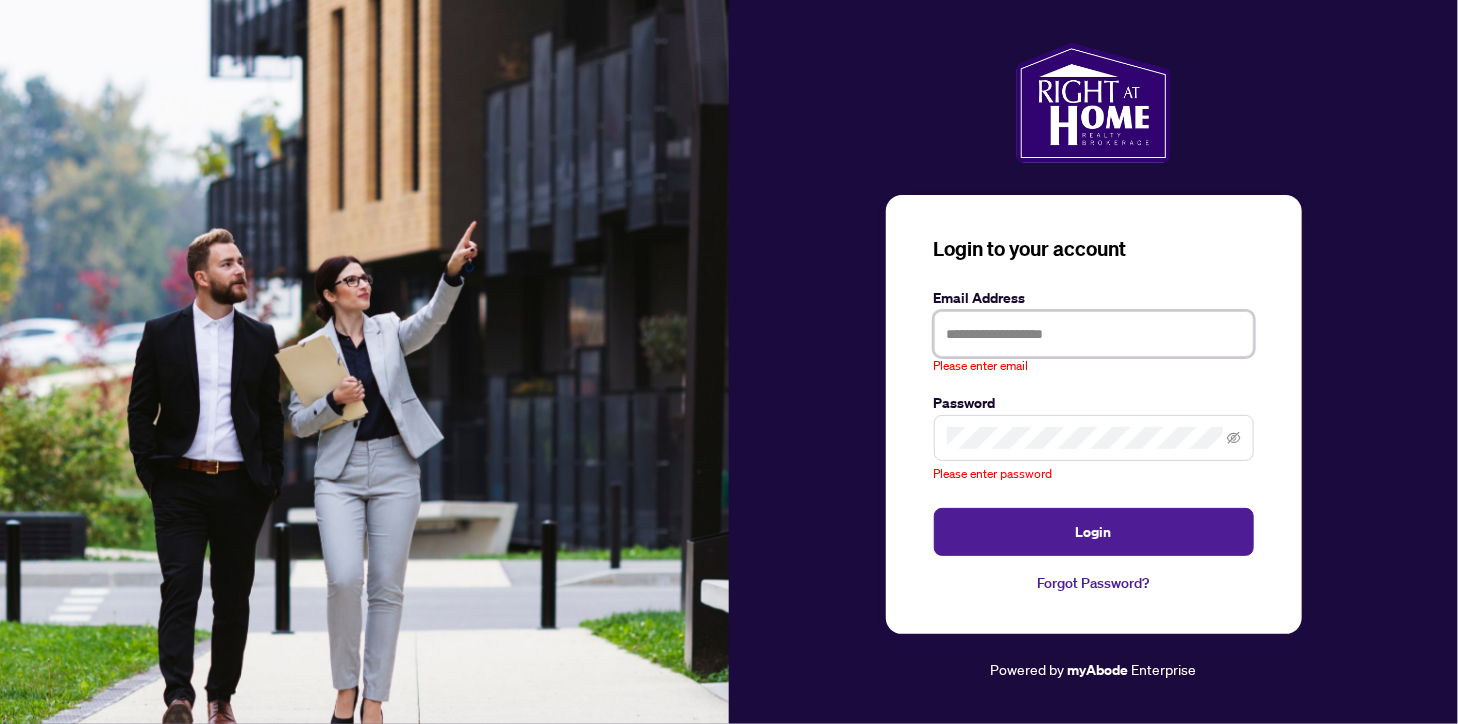 click at bounding box center (1094, 334) 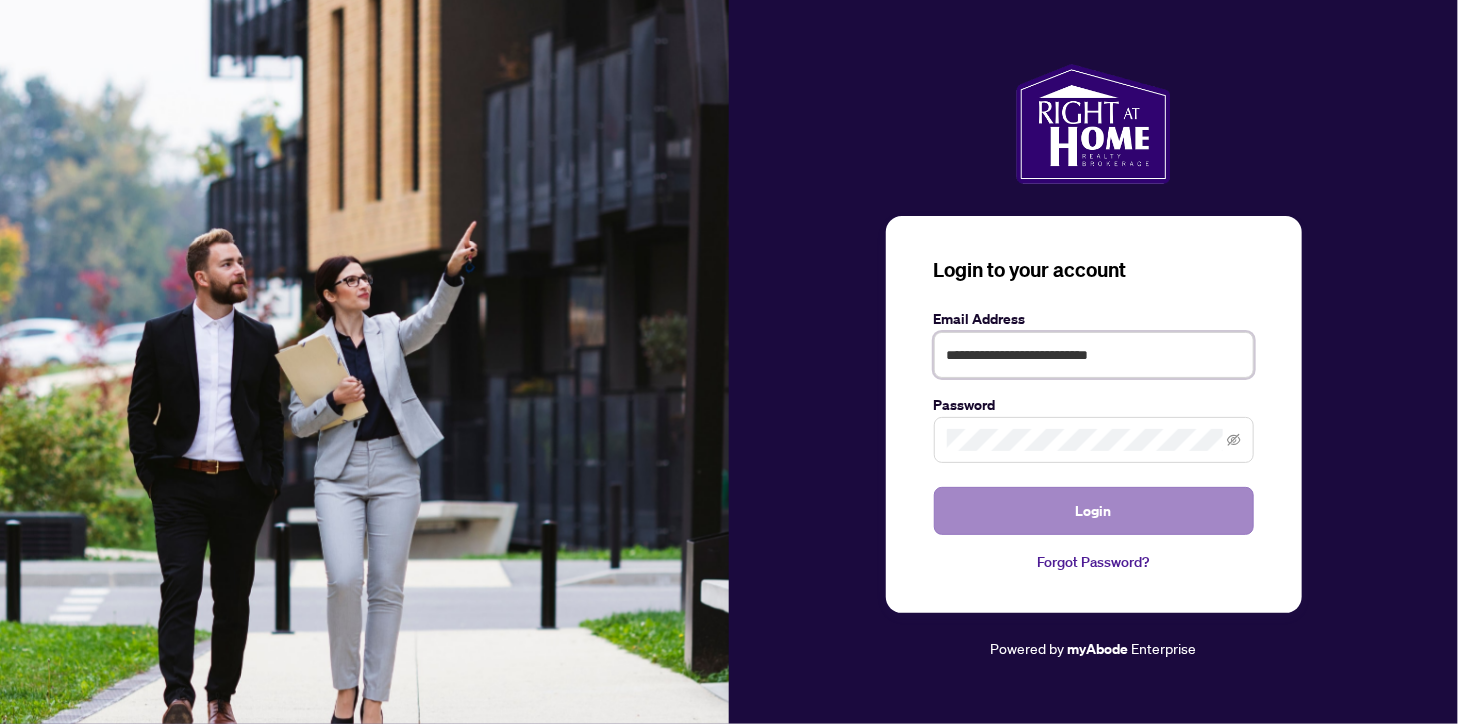 type on "**********" 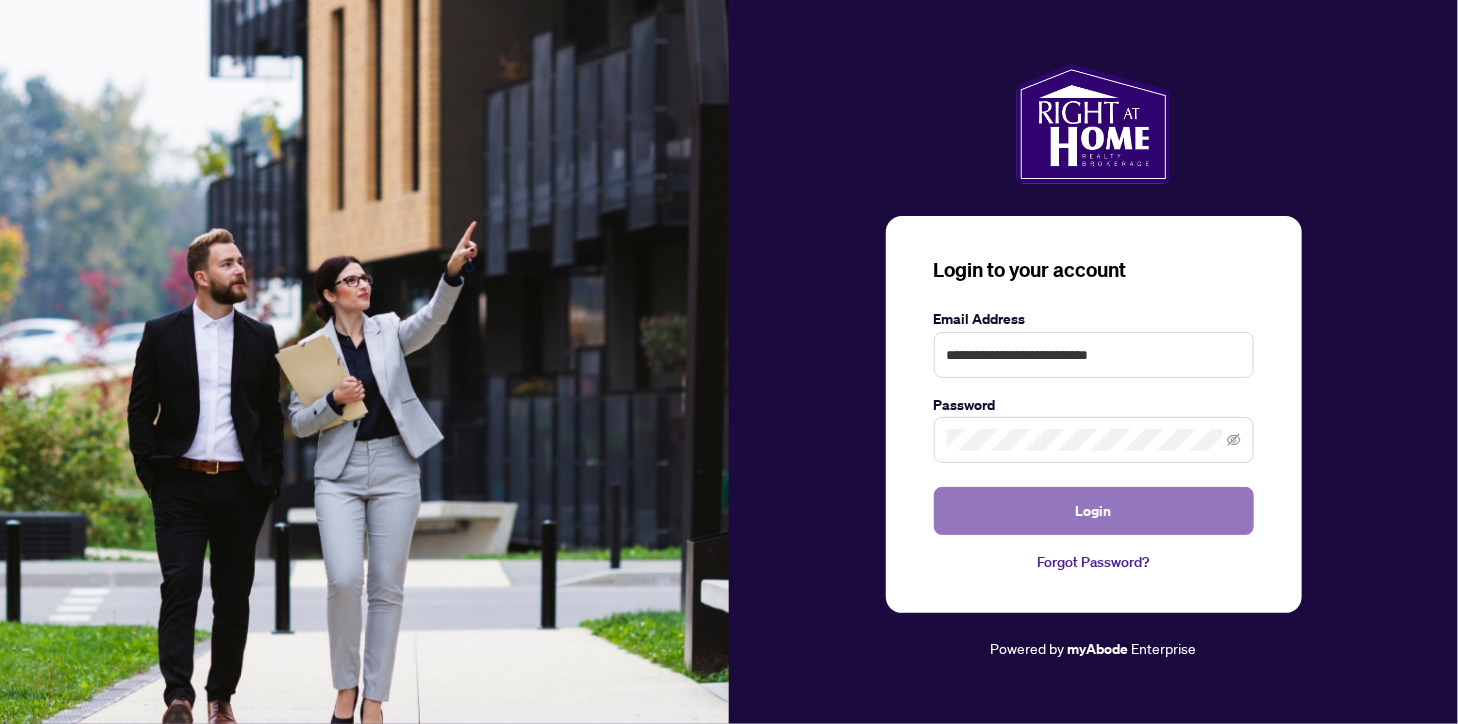 click on "Login" at bounding box center (1094, 511) 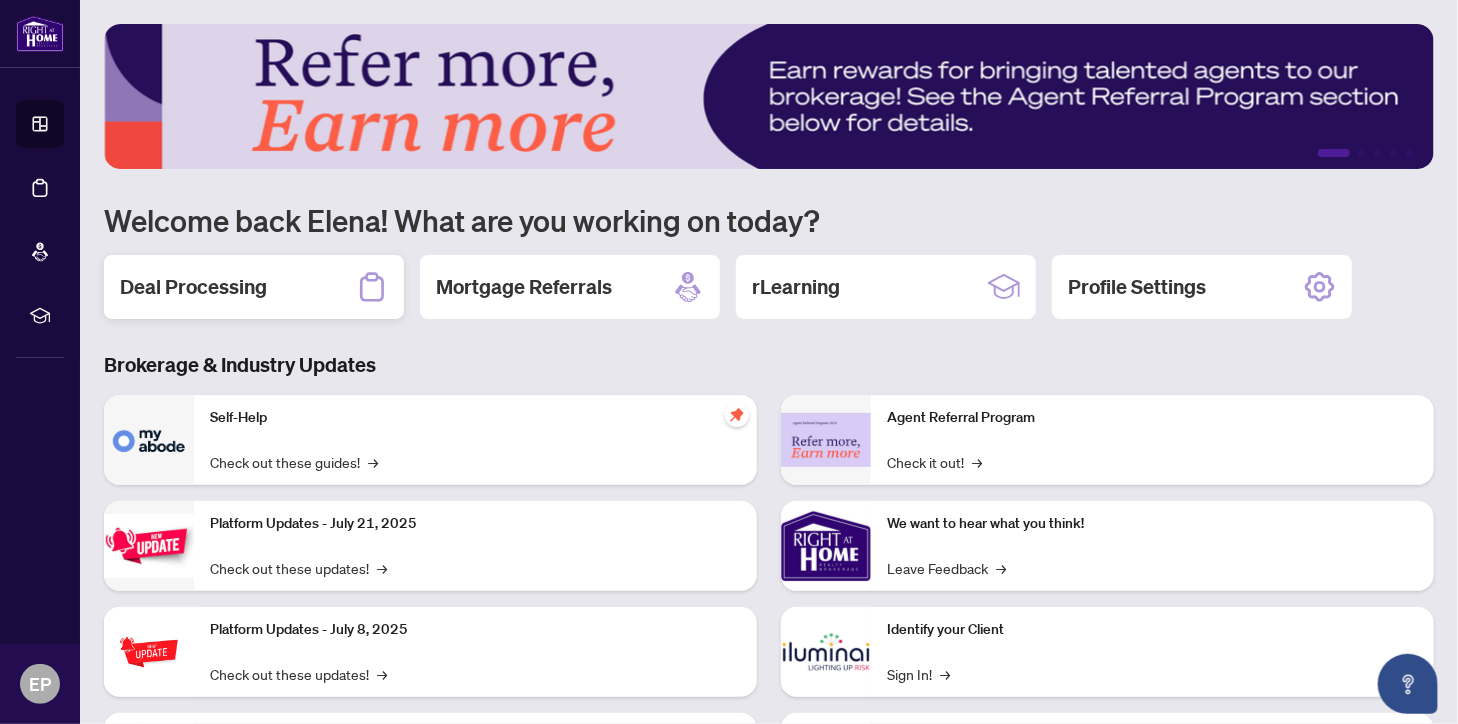 click on "Deal Processing" at bounding box center (193, 287) 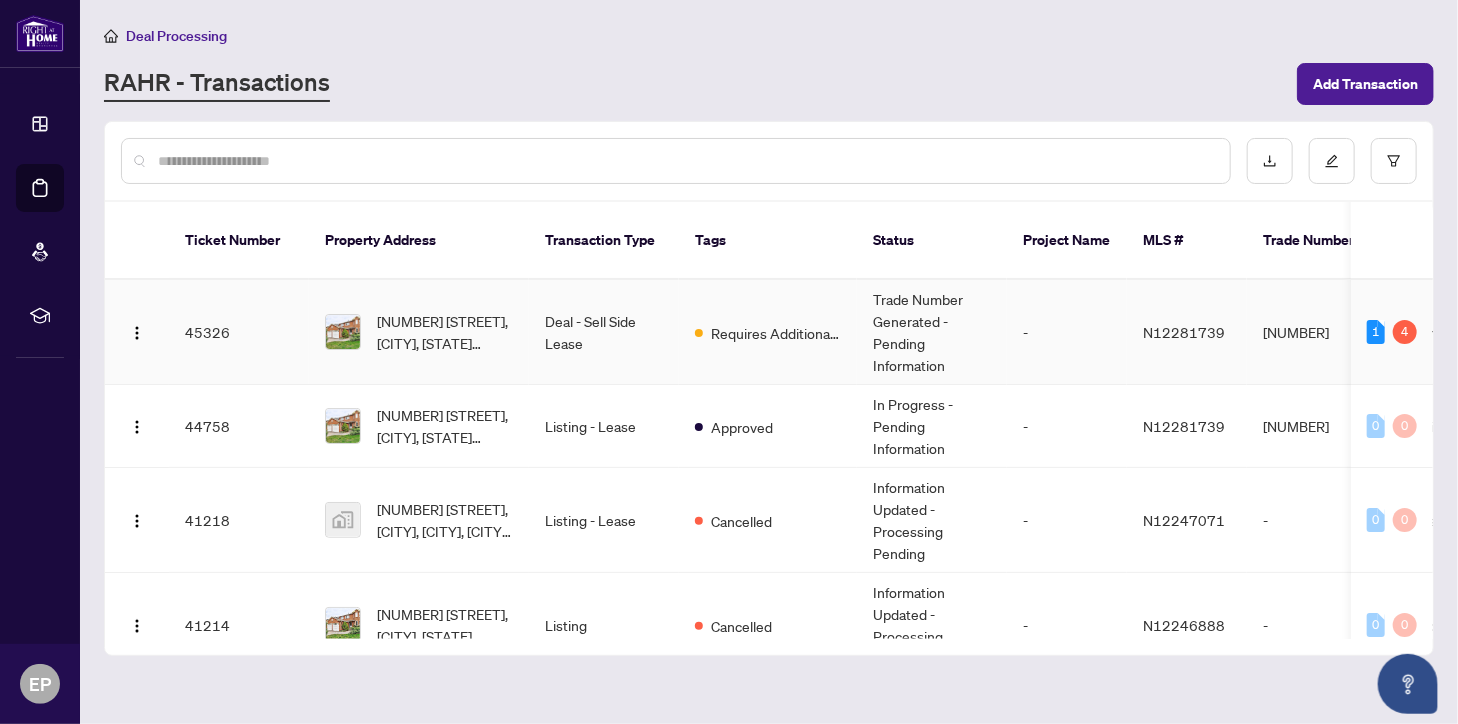 click on "Deal - Sell Side Lease" at bounding box center [604, 332] 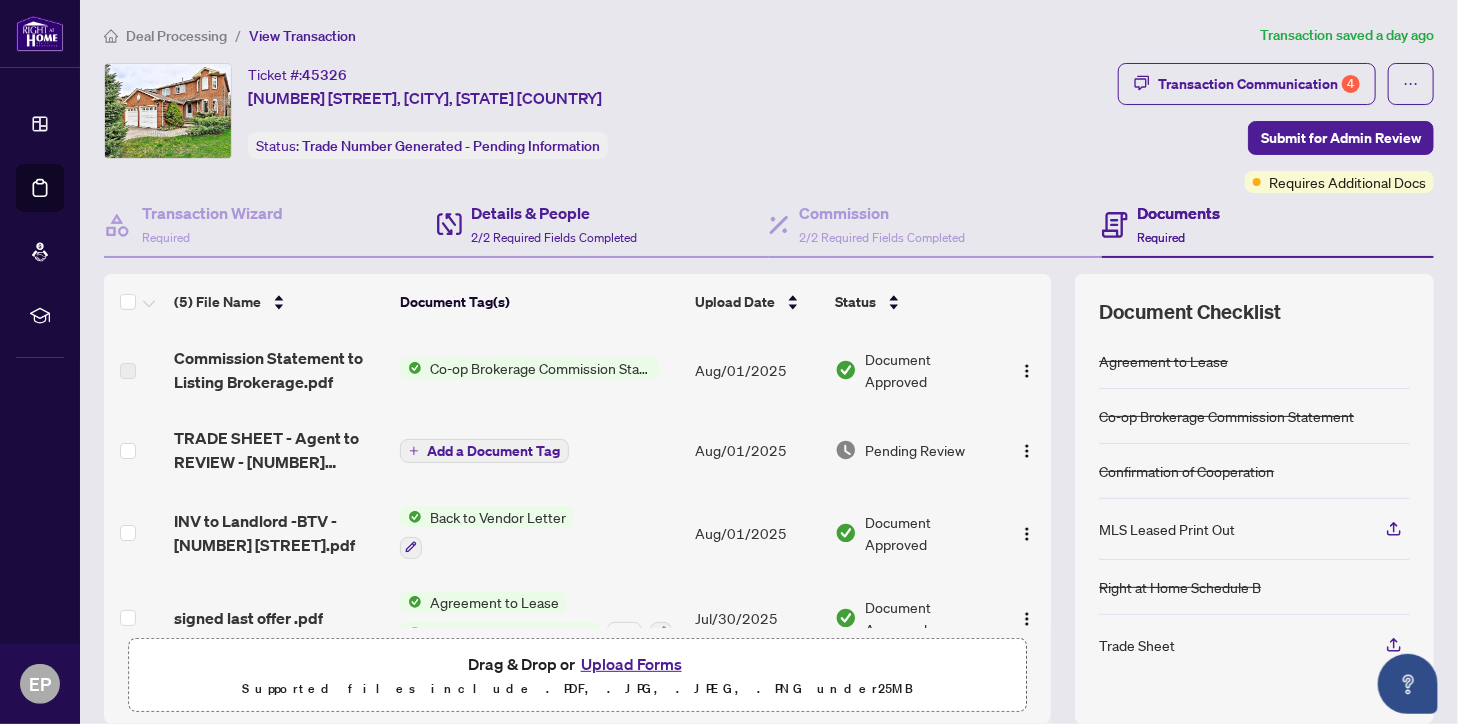 scroll, scrollTop: 106, scrollLeft: 0, axis: vertical 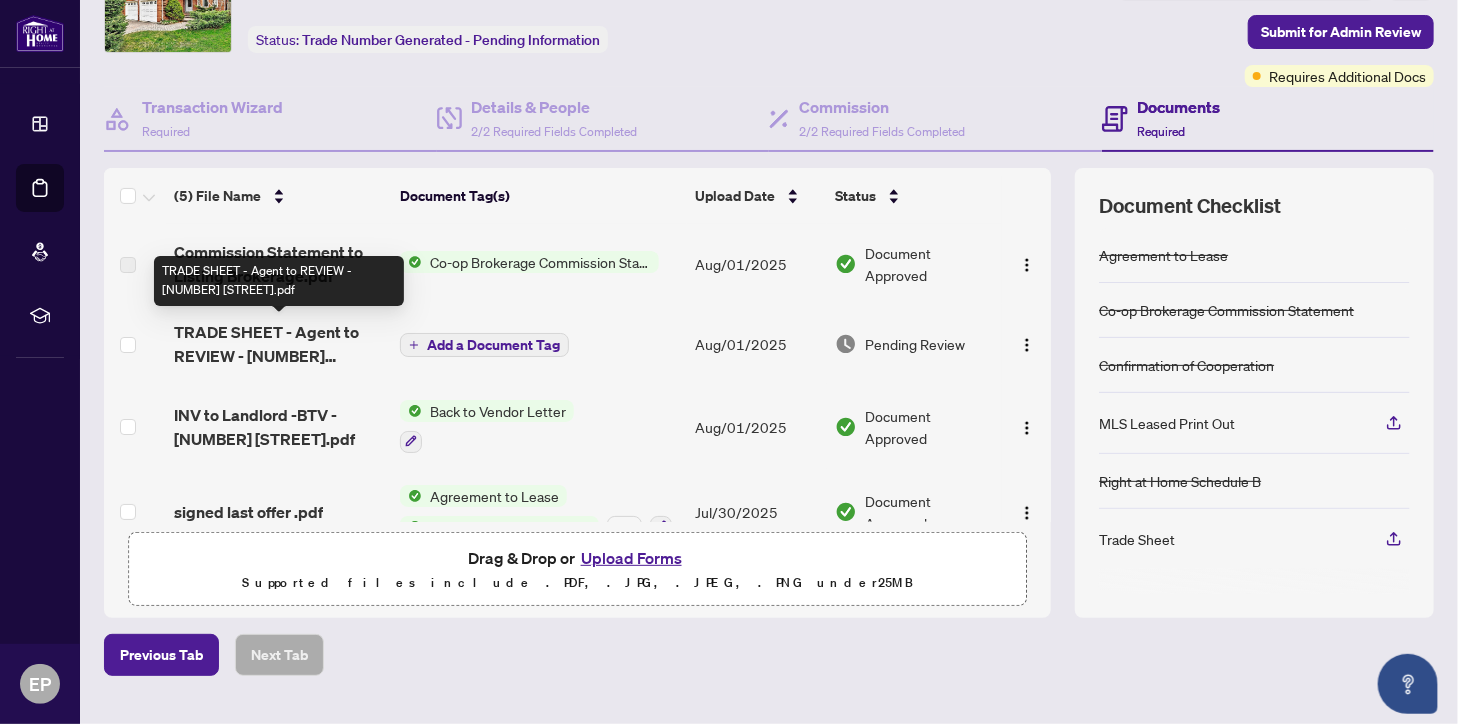 click on "TRADE SHEET - Agent to REVIEW - [NUMBER] [STREET].pdf" at bounding box center [279, 344] 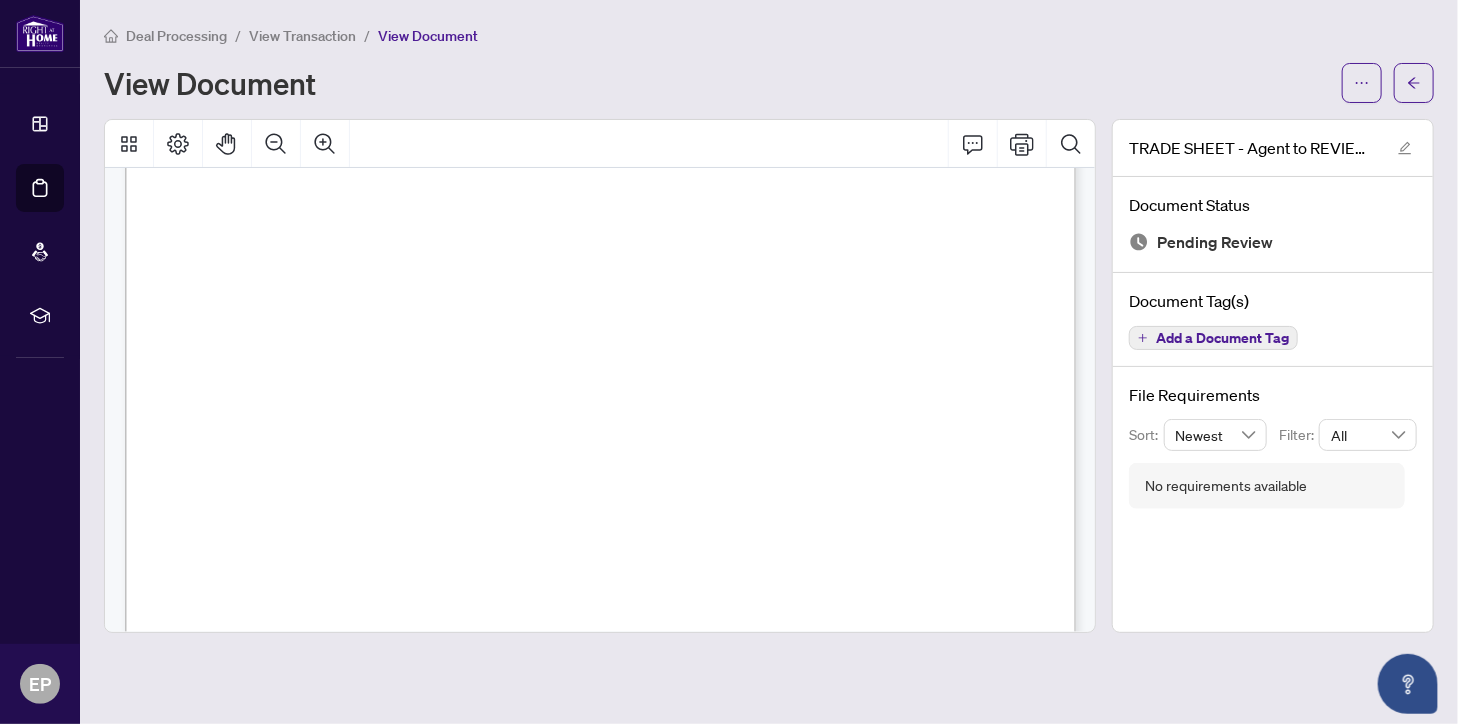 scroll, scrollTop: 259, scrollLeft: 0, axis: vertical 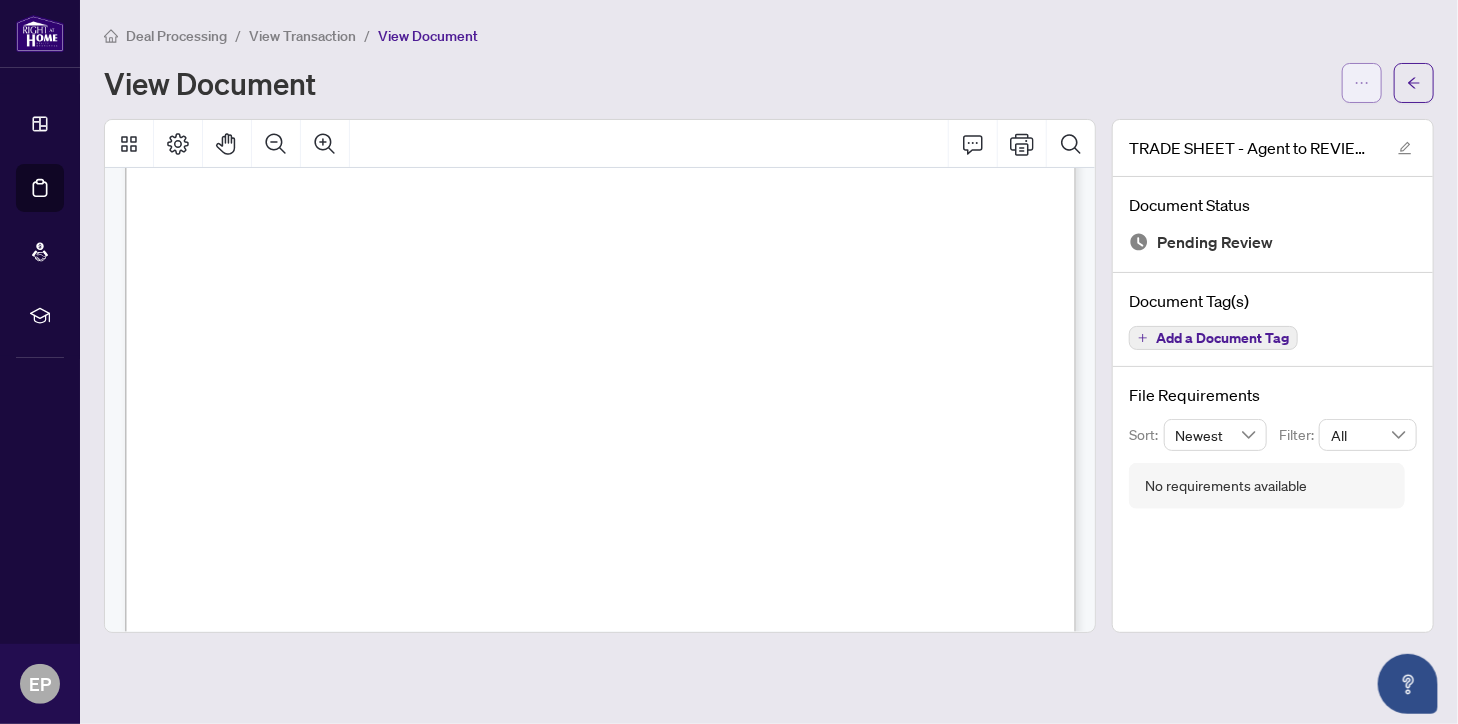 click 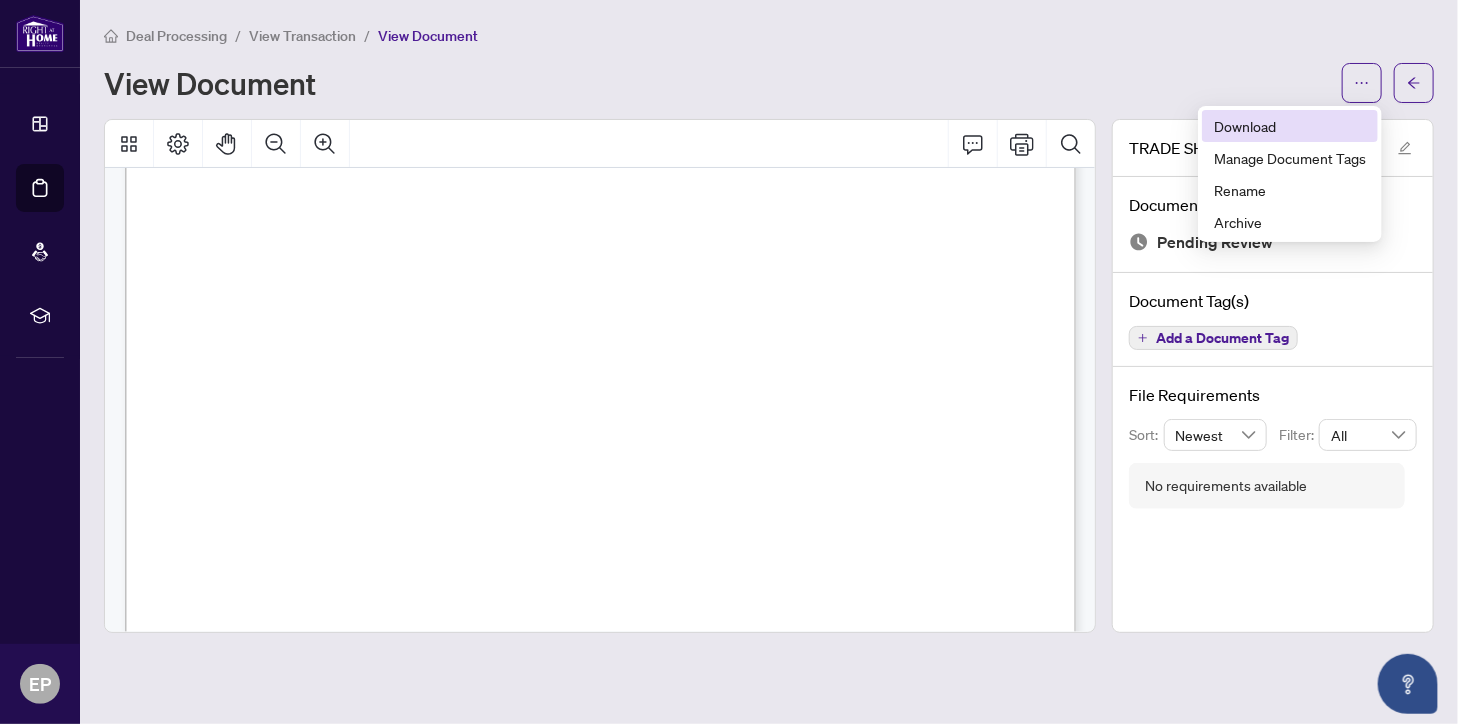 click on "Download" at bounding box center (1290, 126) 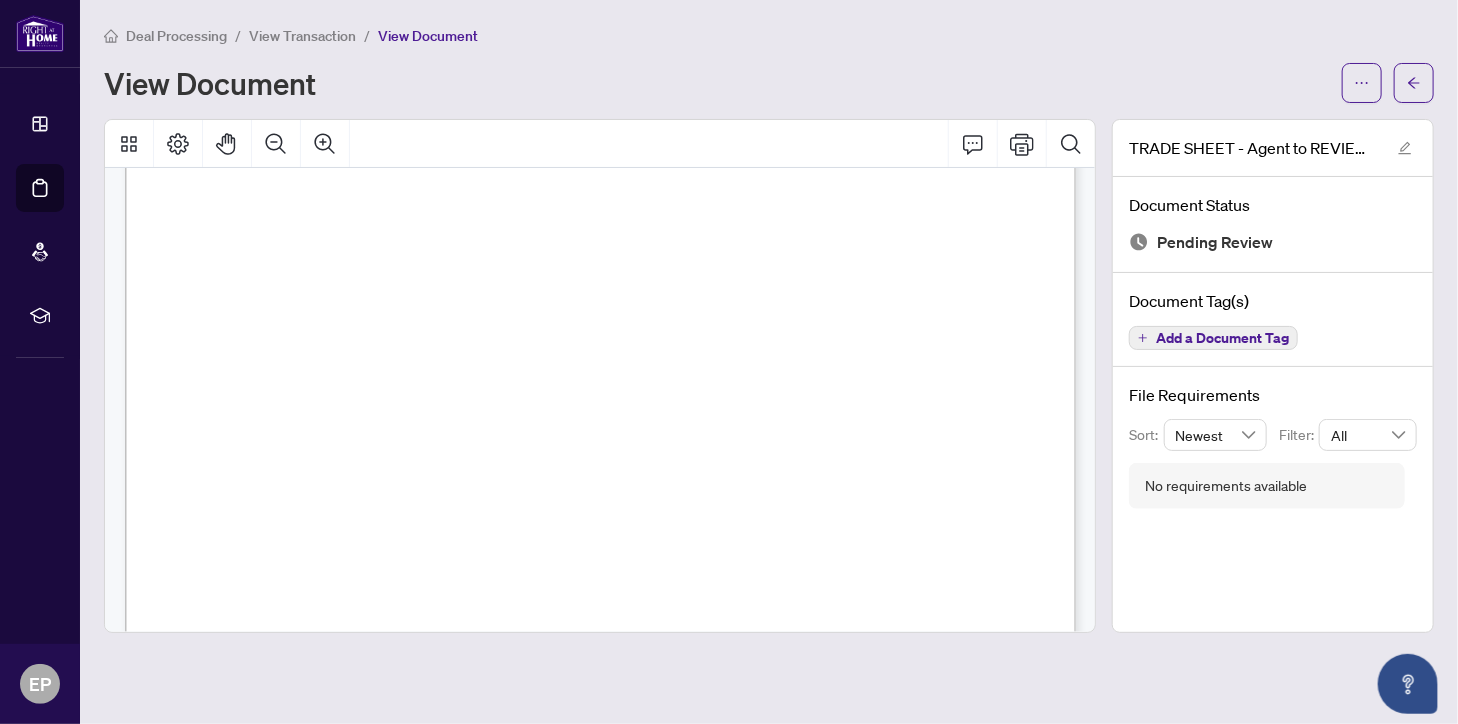 scroll, scrollTop: 0, scrollLeft: 0, axis: both 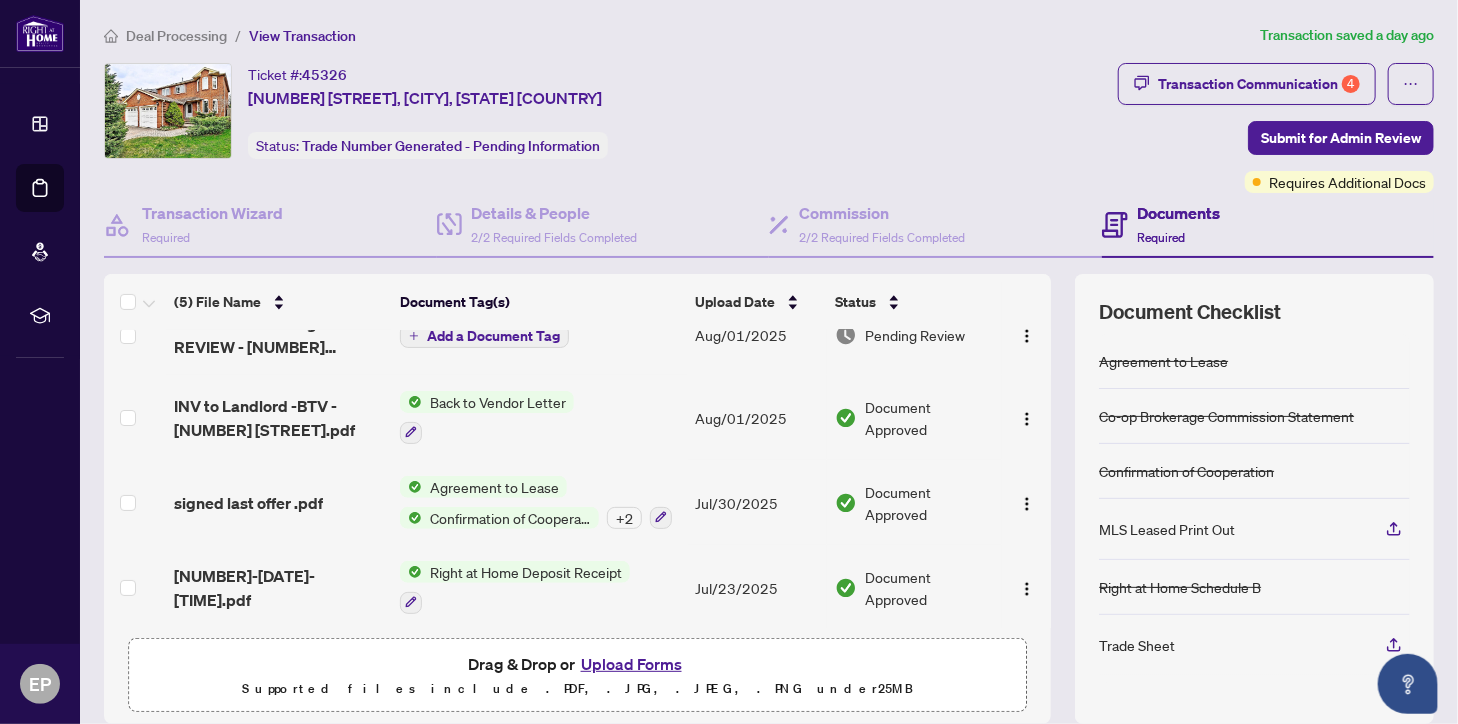 click on "Upload Forms" at bounding box center (631, 664) 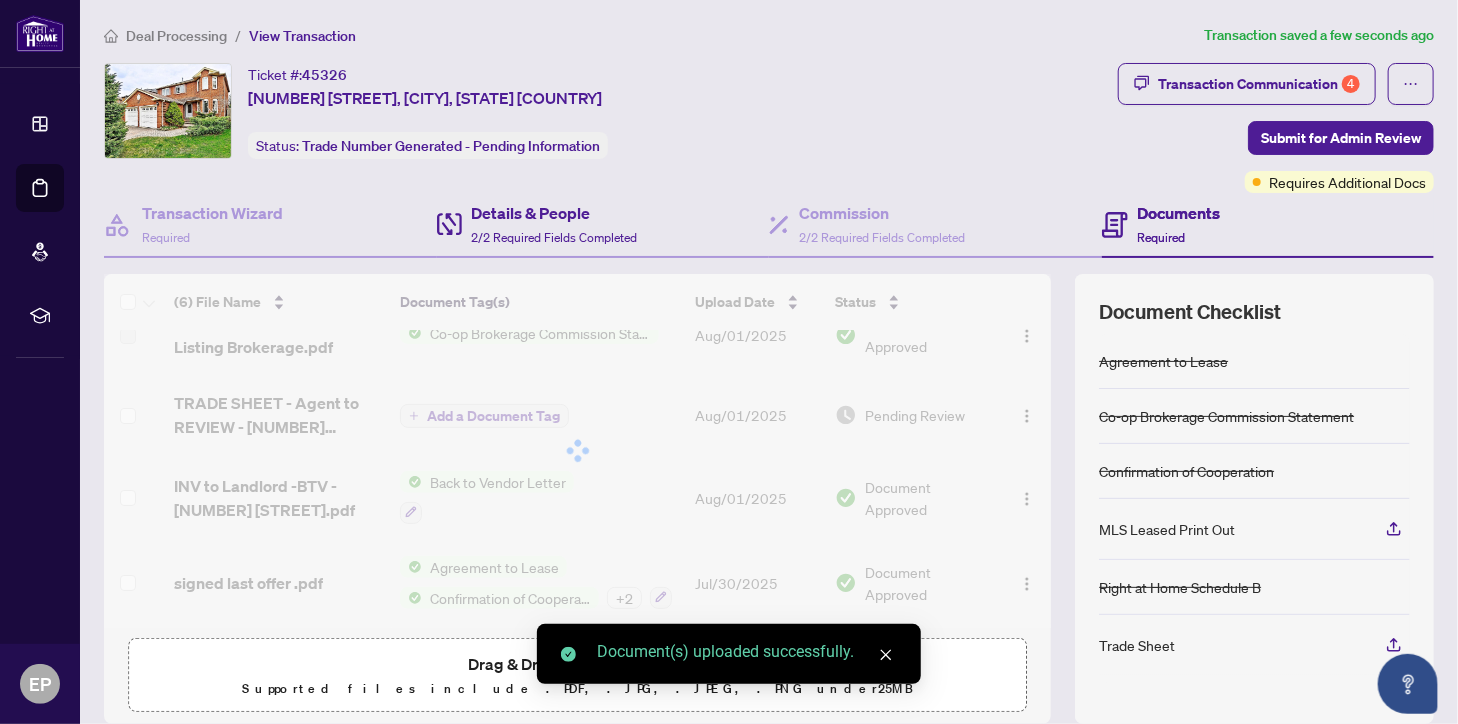 scroll, scrollTop: 195, scrollLeft: 0, axis: vertical 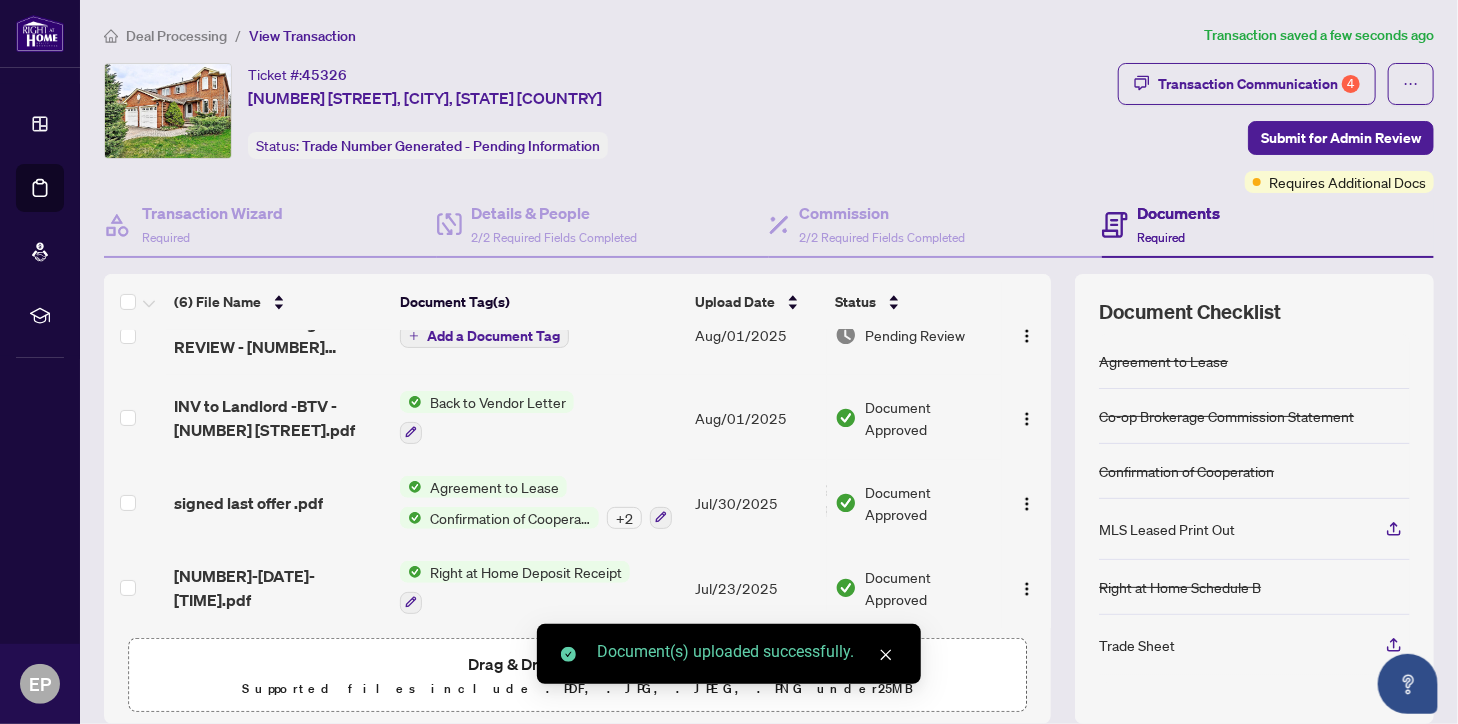 click 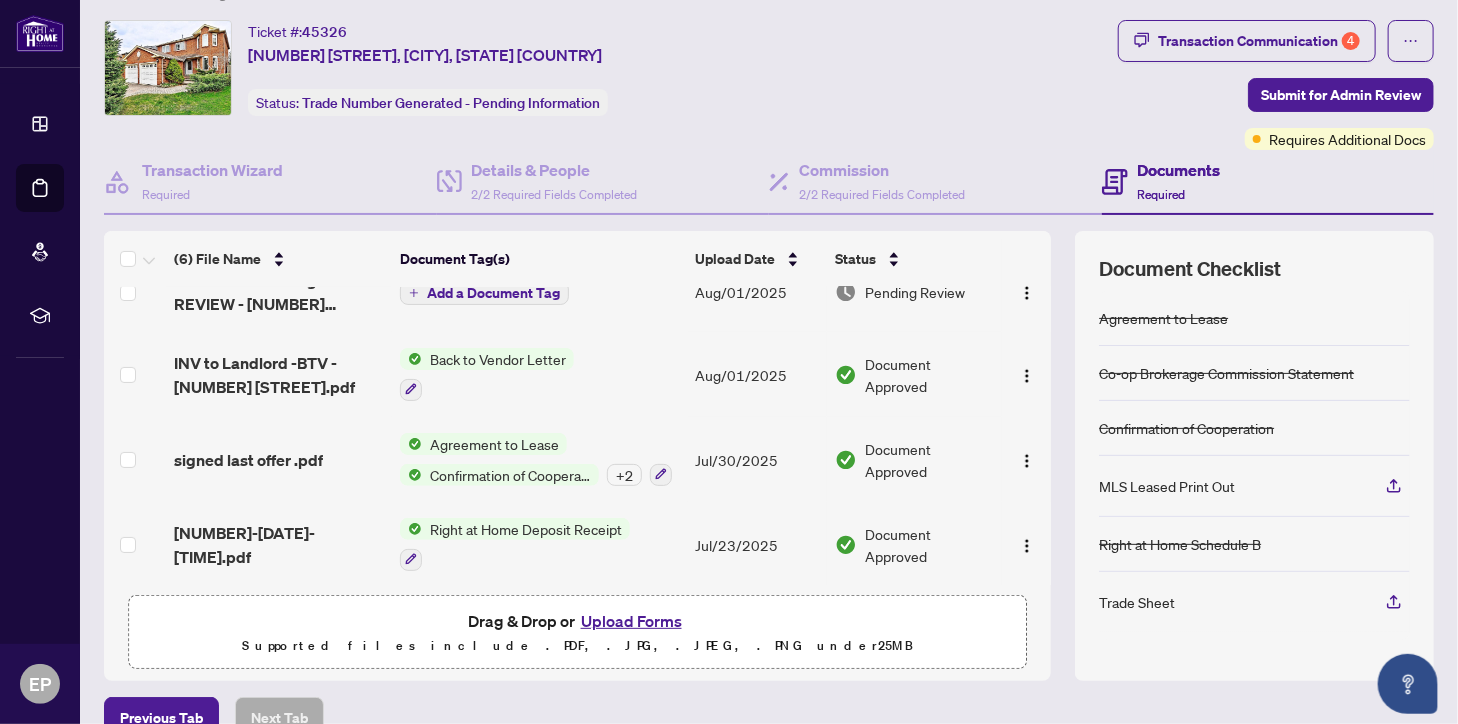 scroll, scrollTop: 0, scrollLeft: 0, axis: both 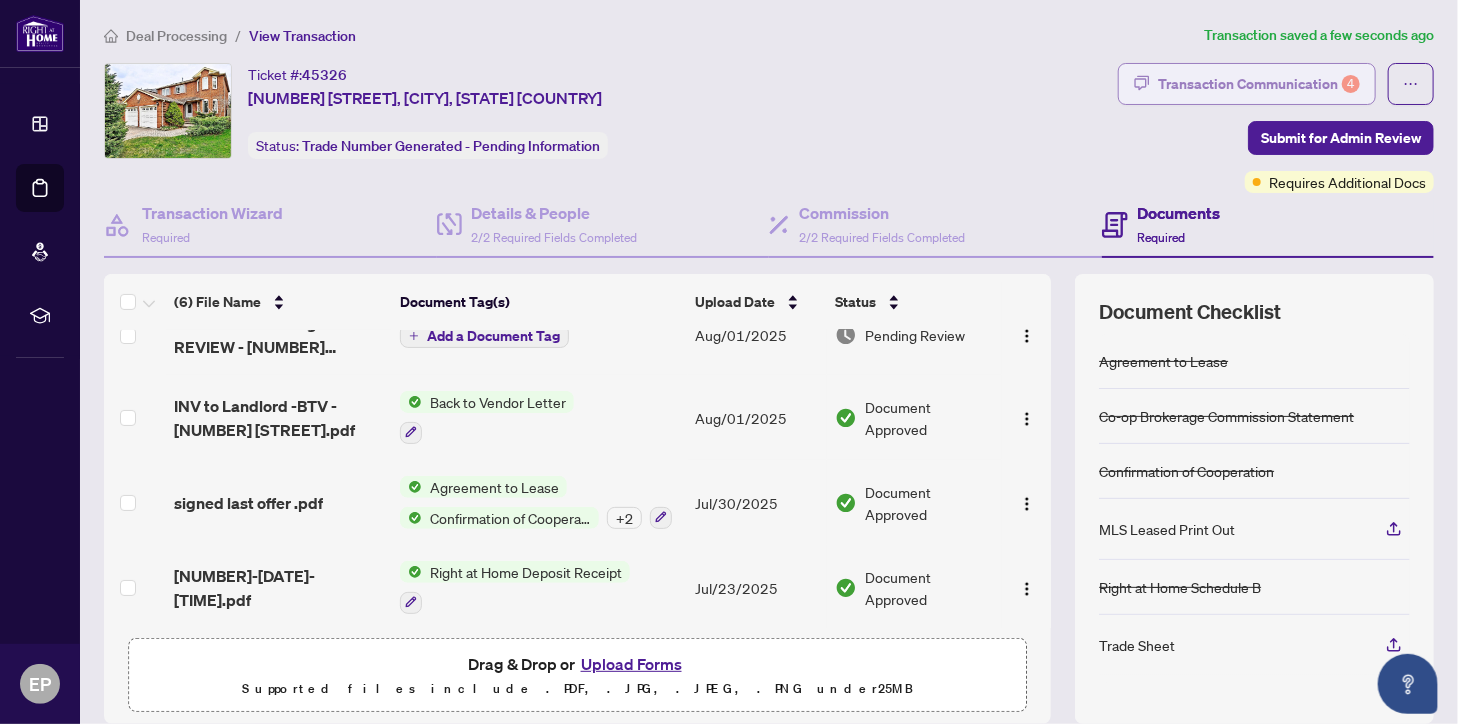click on "Transaction Communication 4" at bounding box center [1259, 84] 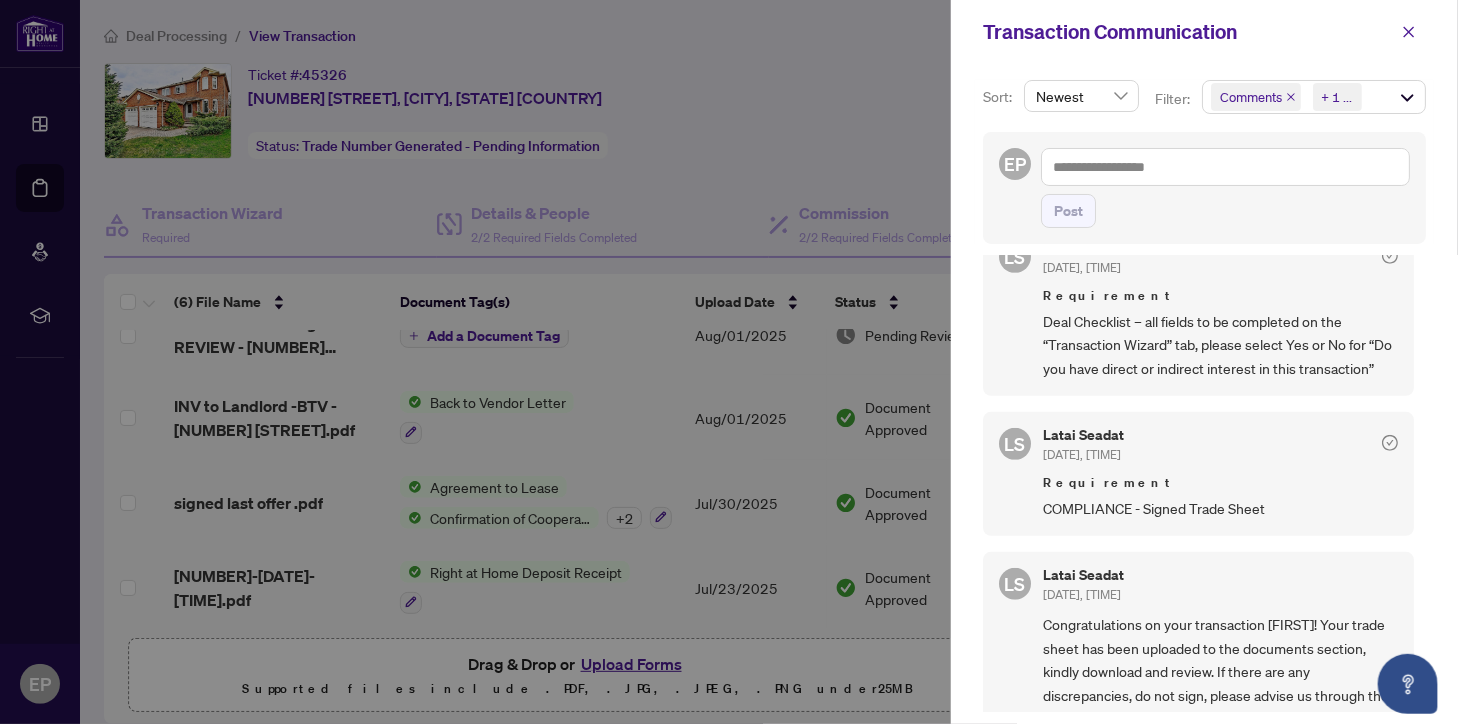 scroll, scrollTop: 634, scrollLeft: 0, axis: vertical 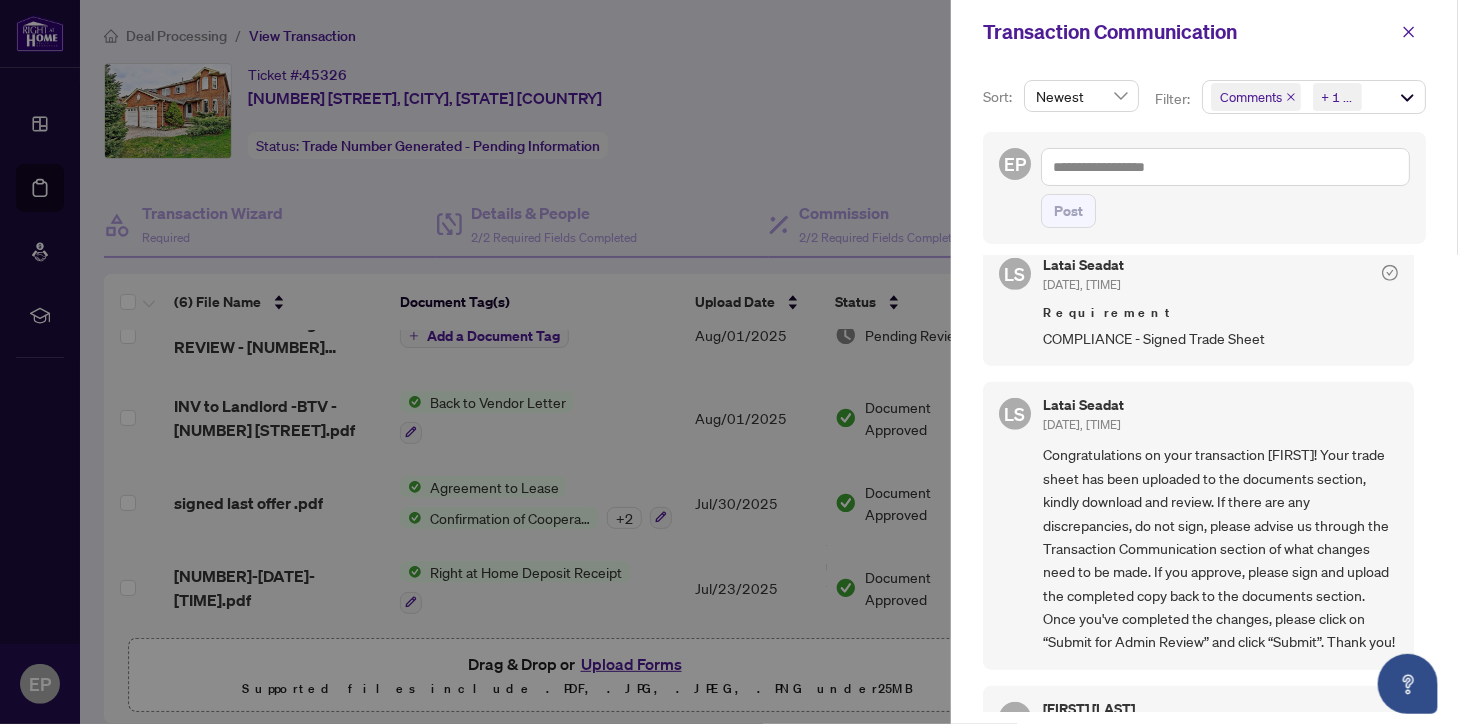 click at bounding box center (729, 362) 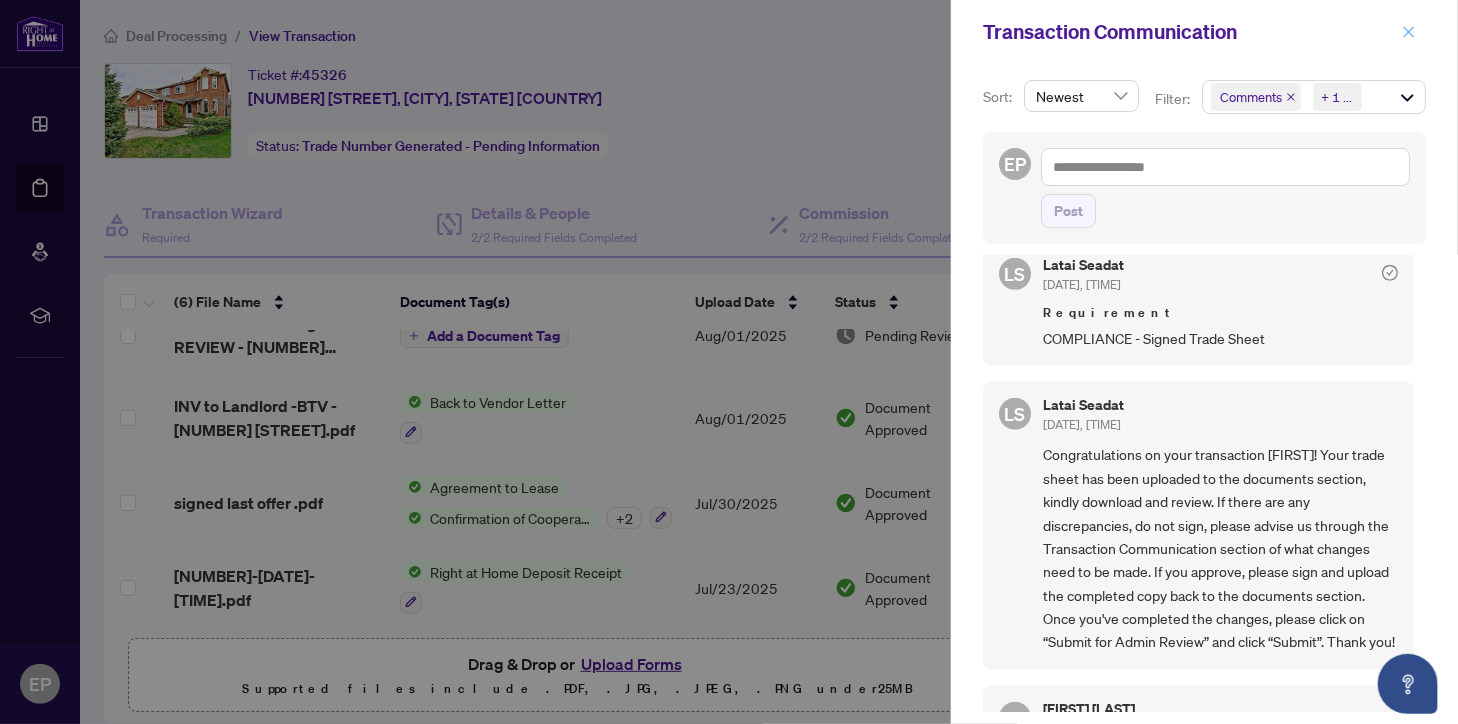 click 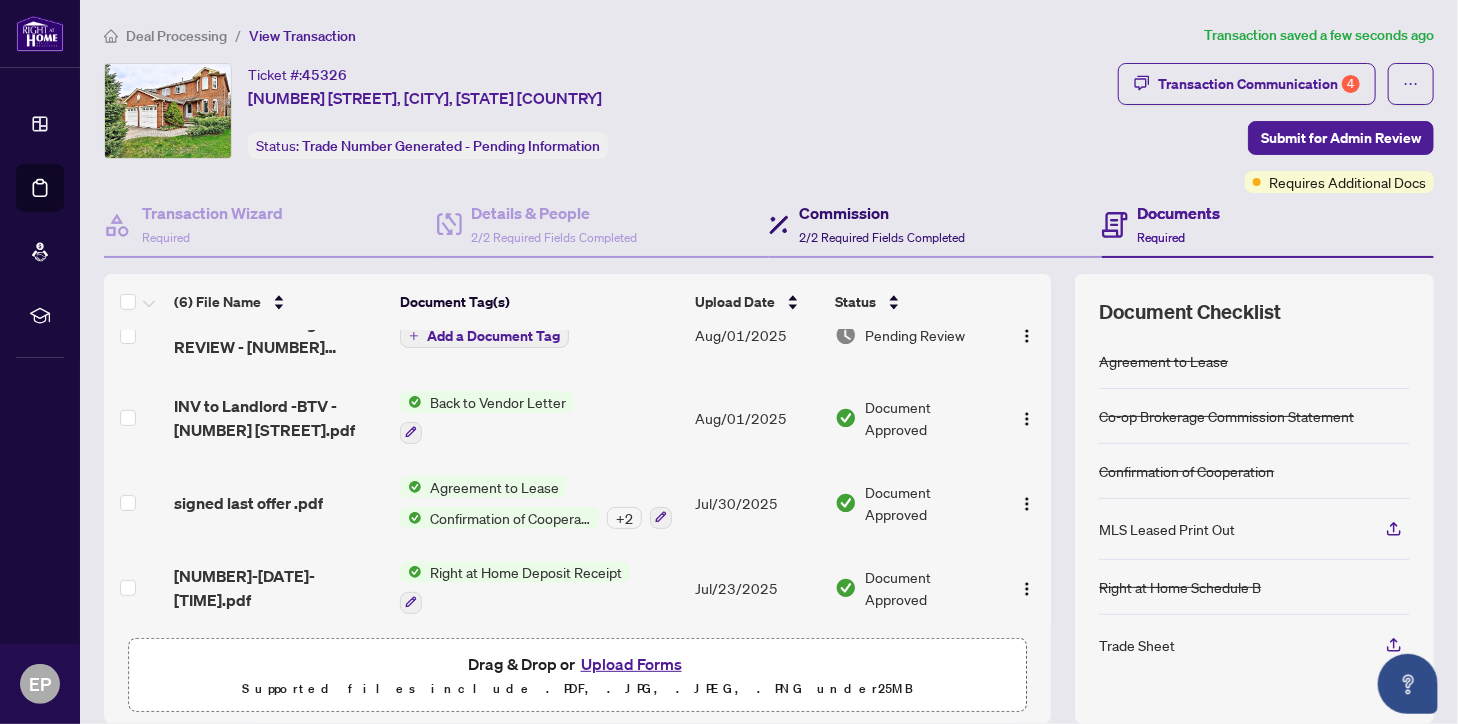 click on "Commission 2/2 Required Fields Completed" at bounding box center (882, 224) 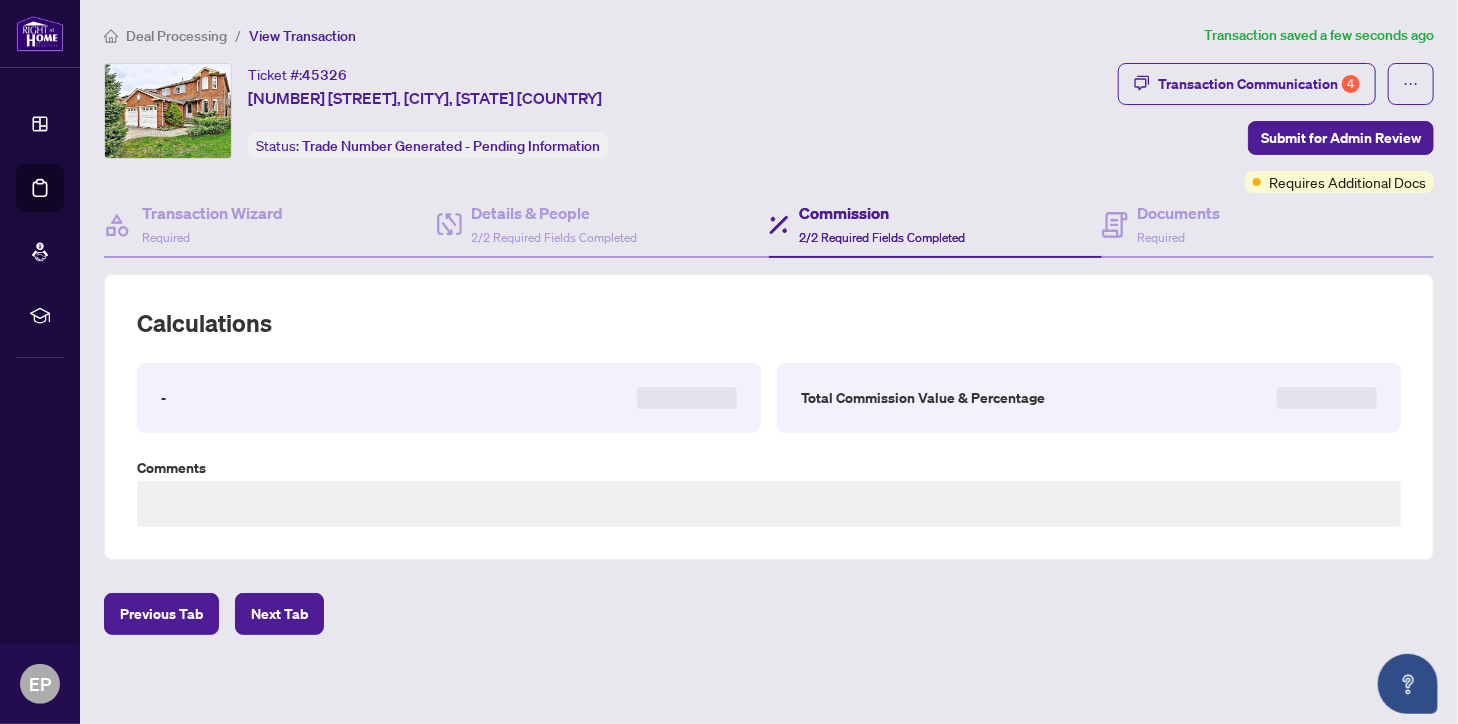 type on "**********" 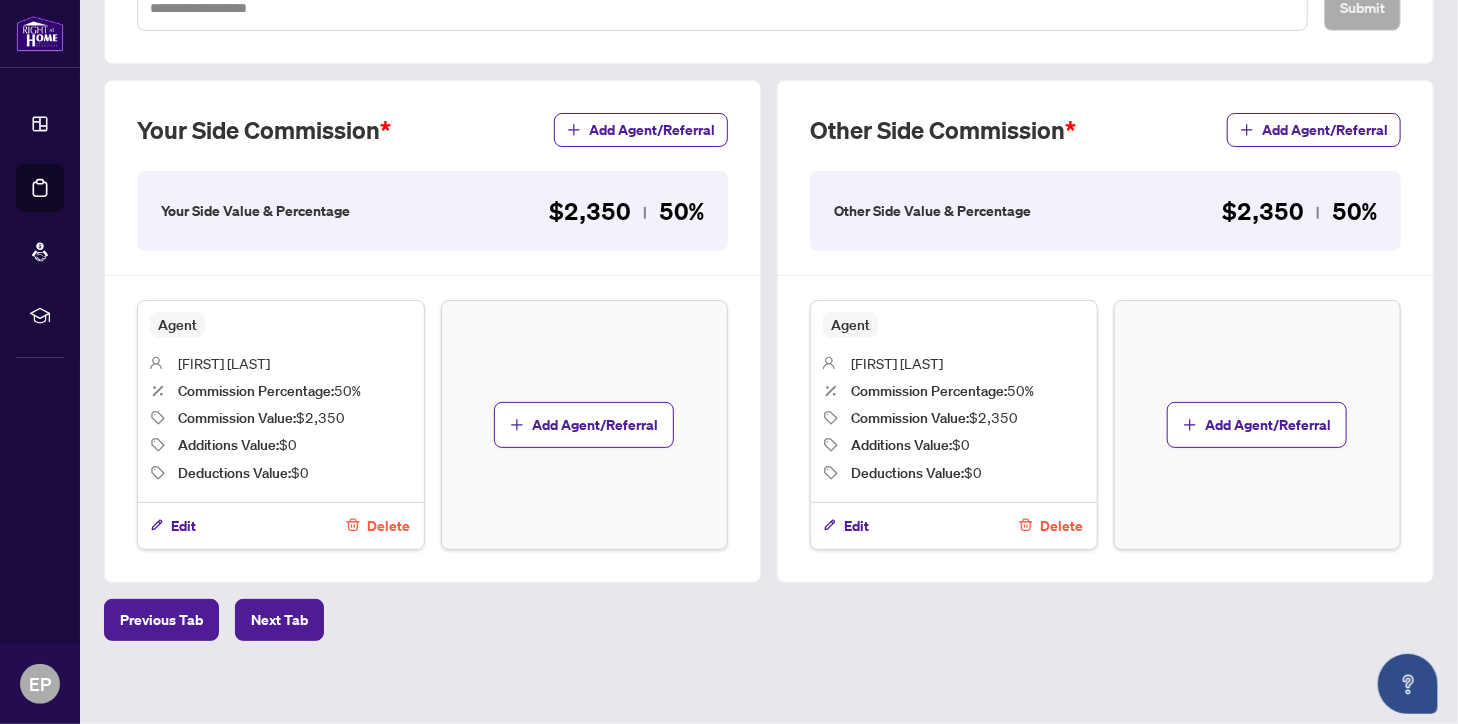 scroll, scrollTop: 0, scrollLeft: 0, axis: both 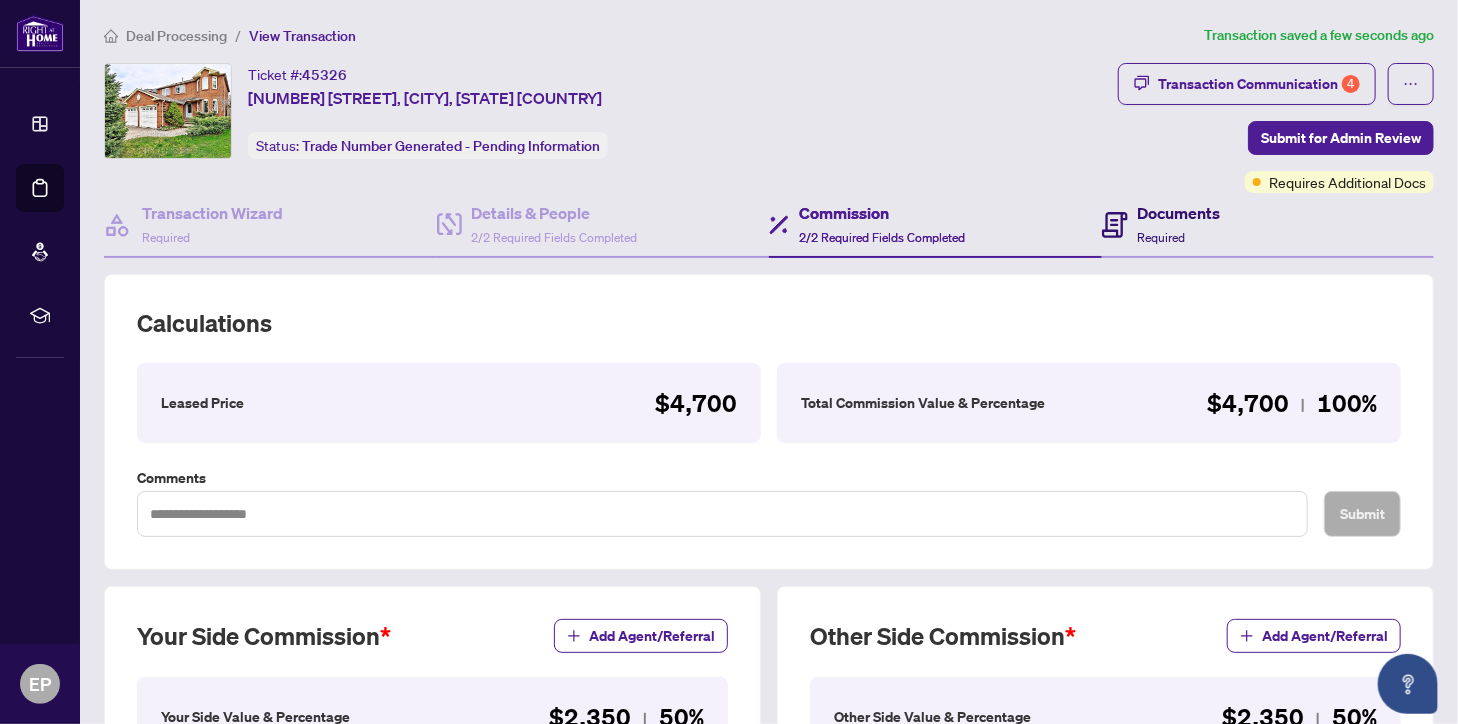 click on "Documents" at bounding box center [1179, 213] 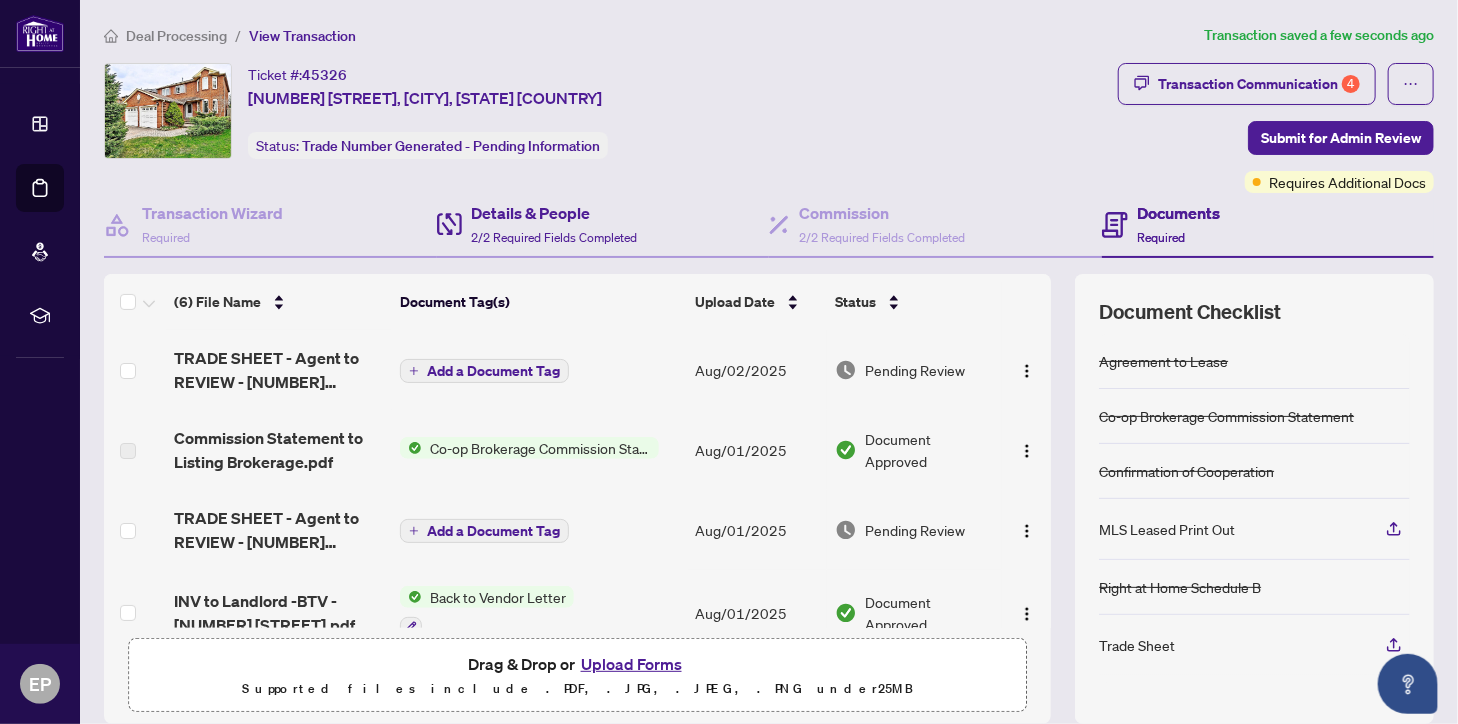 scroll, scrollTop: 149, scrollLeft: 0, axis: vertical 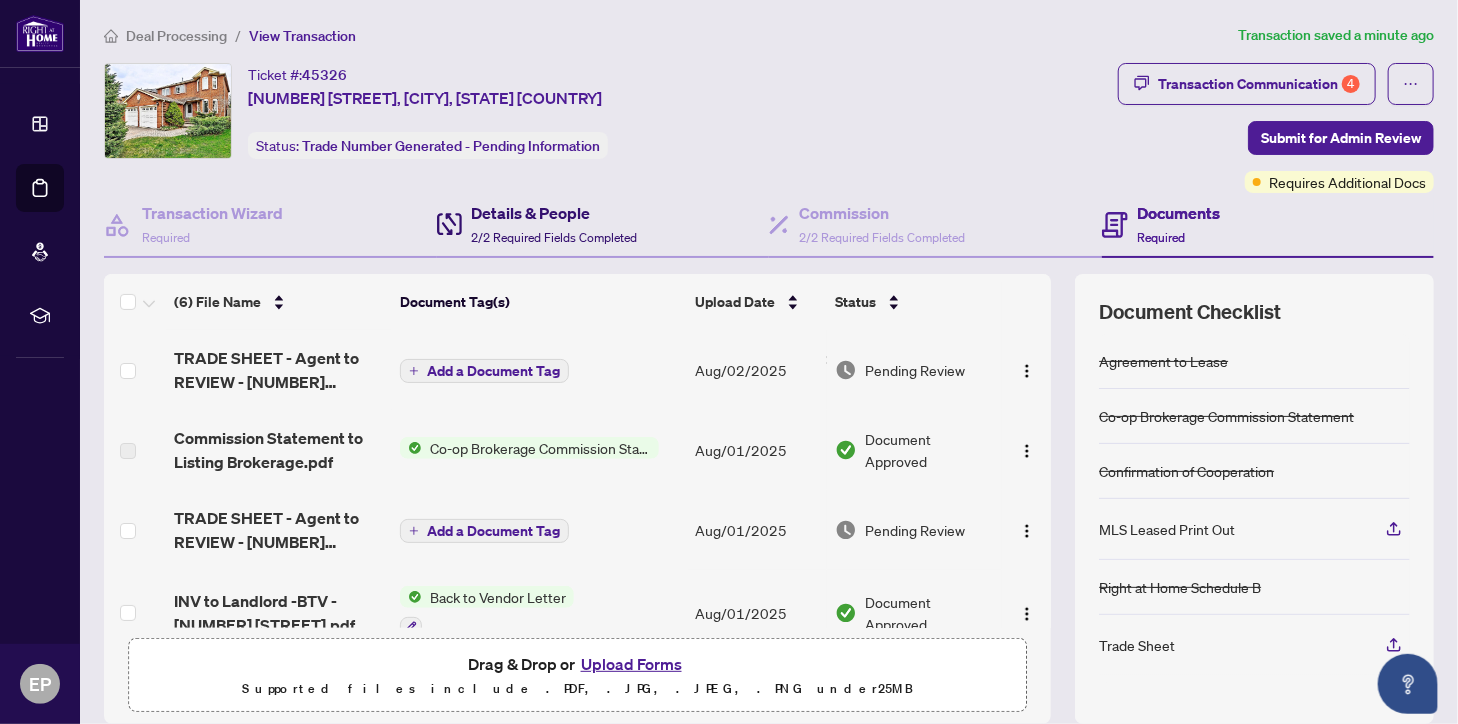 click on "Details & People" at bounding box center (555, 213) 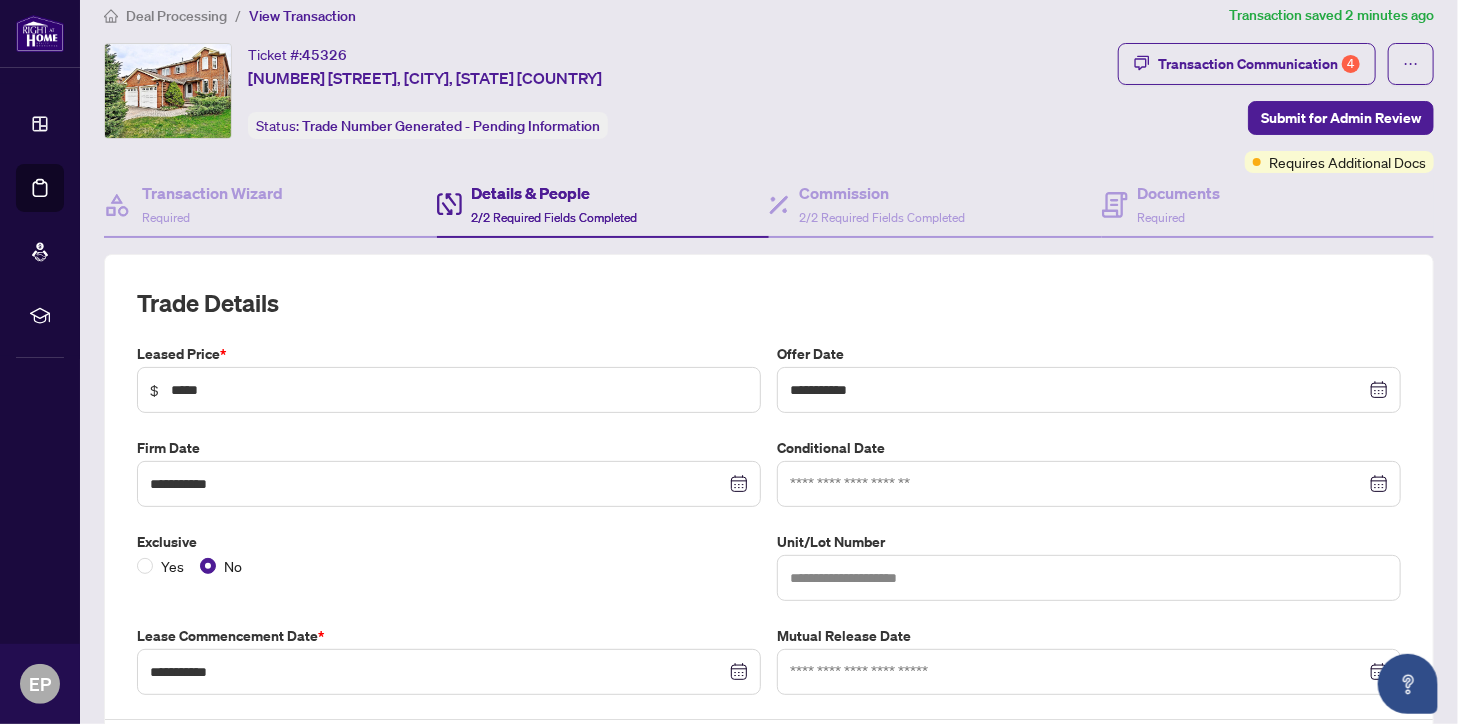 scroll, scrollTop: 0, scrollLeft: 0, axis: both 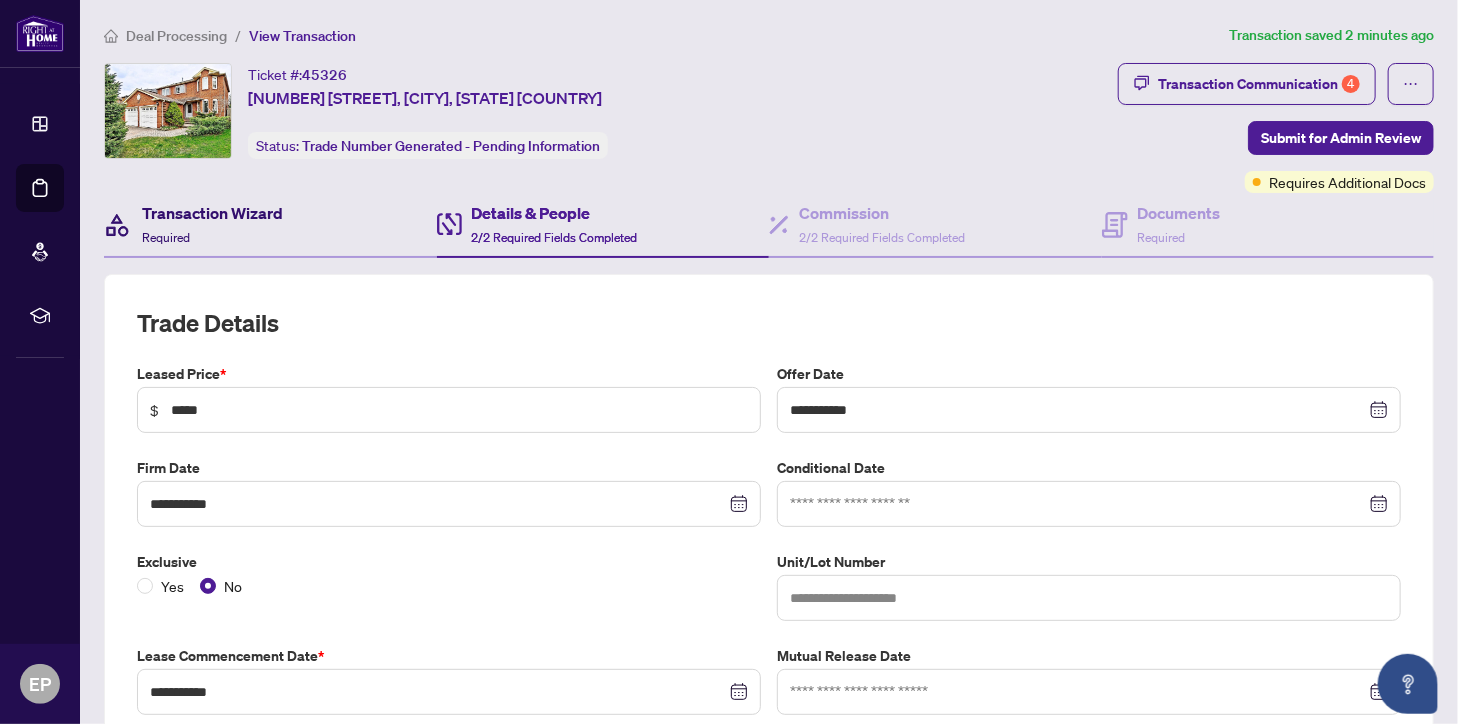 click on "Required" at bounding box center (166, 237) 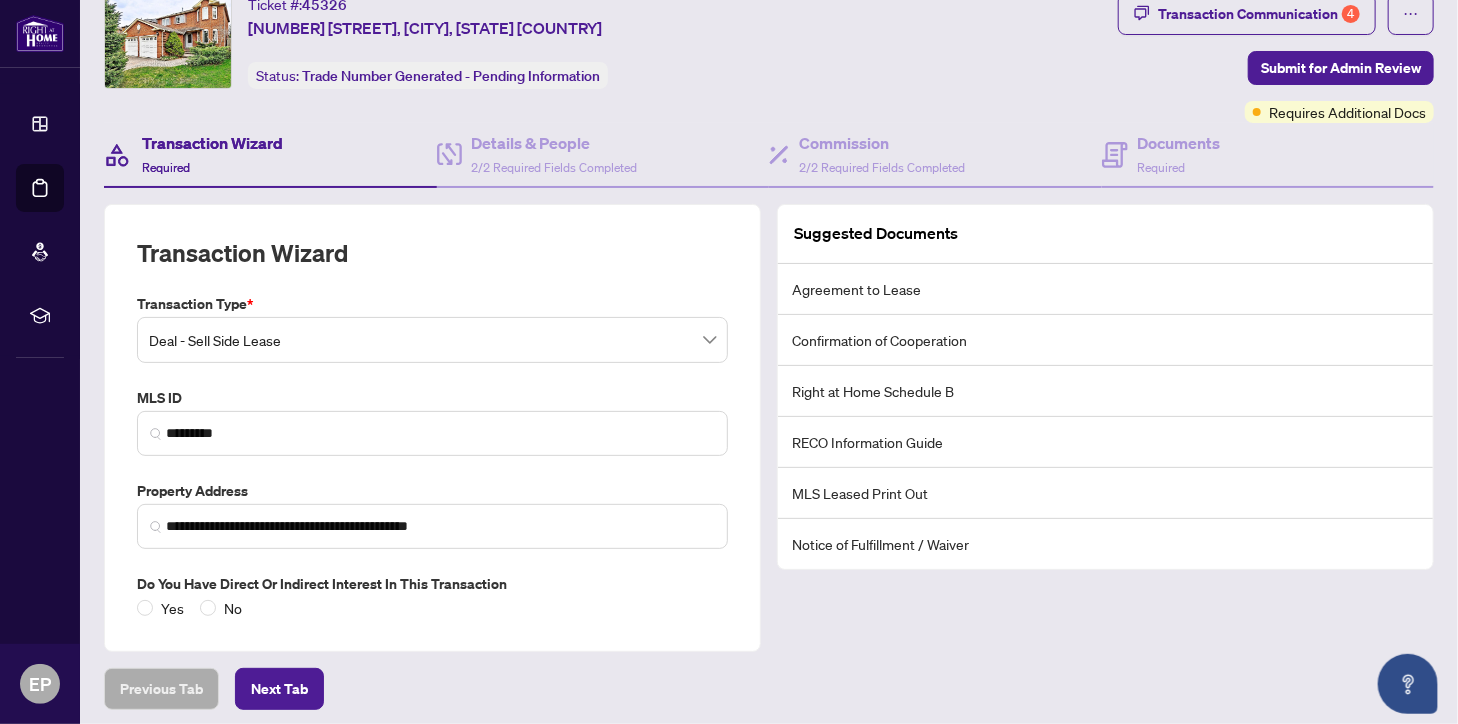 scroll, scrollTop: 146, scrollLeft: 0, axis: vertical 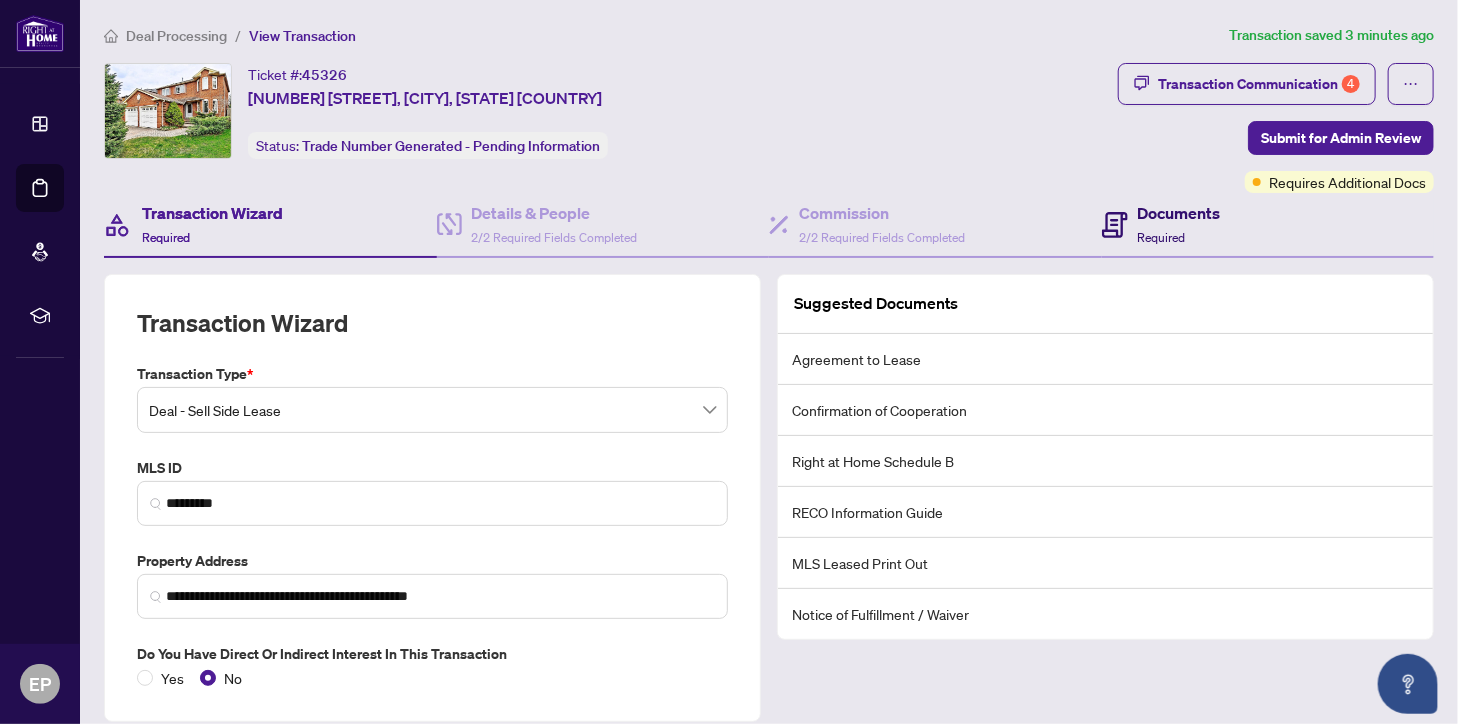 click on "Documents" at bounding box center [1179, 213] 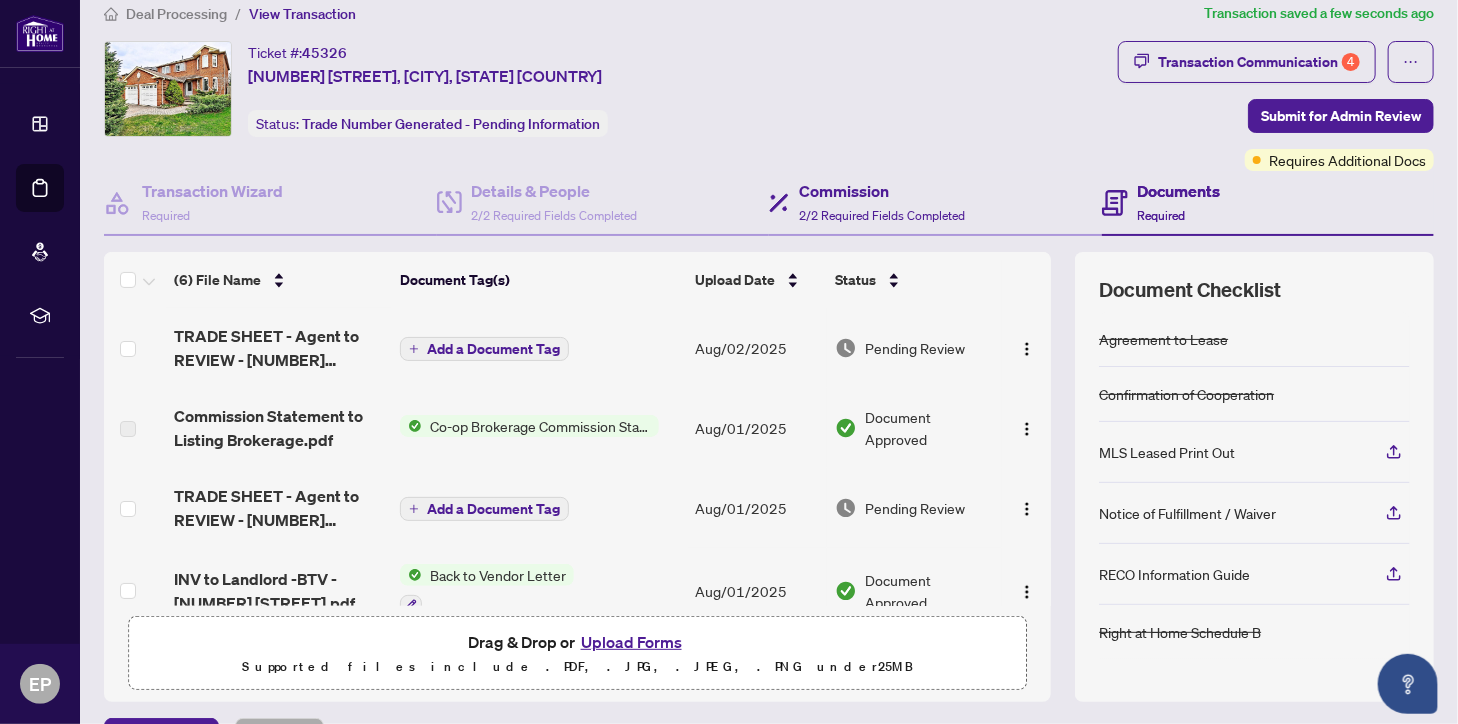 scroll, scrollTop: 0, scrollLeft: 0, axis: both 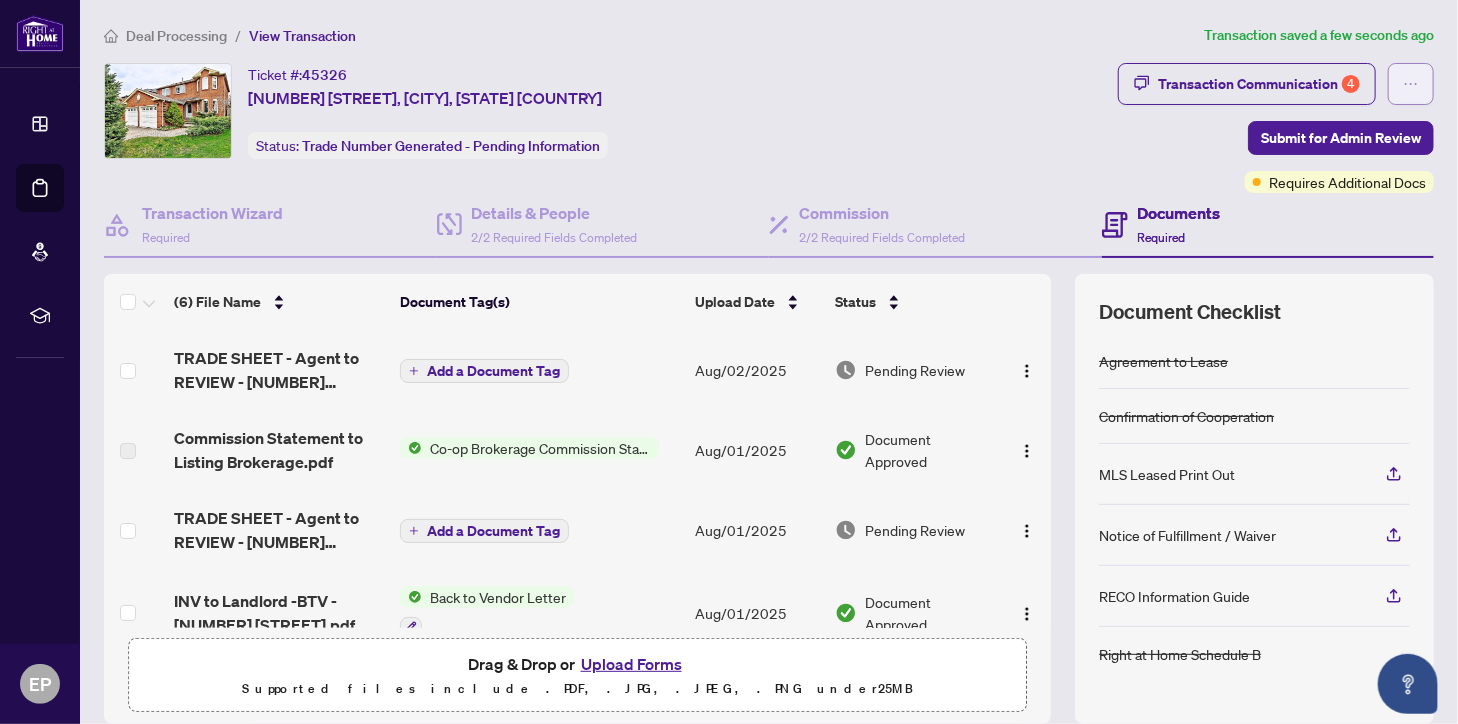 click 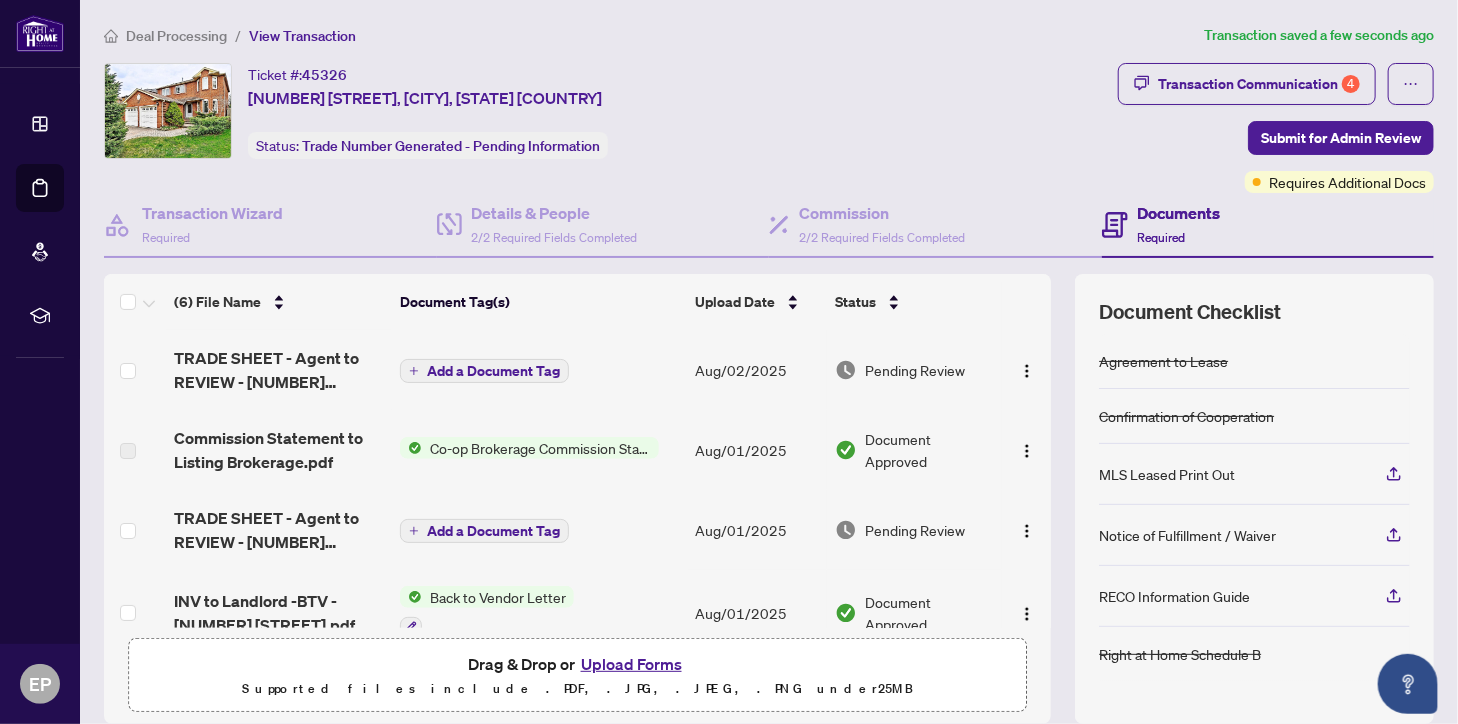 click on "Ticket #:  [NUMBER] [NUMBER] [STREET], [CITY], [STATE] [COUNTRY] Status:   [STATUS]" at bounding box center [607, 111] 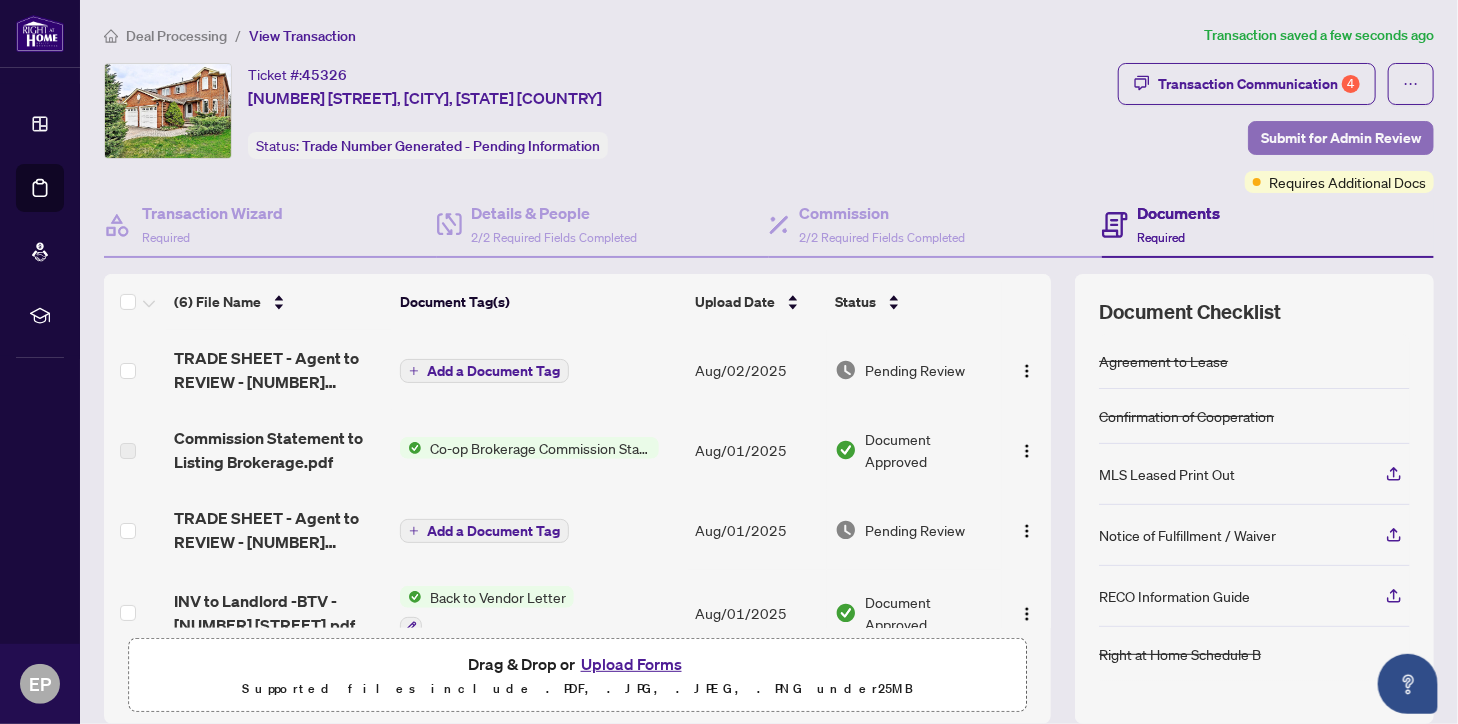 click on "Submit for Admin Review" at bounding box center (1341, 138) 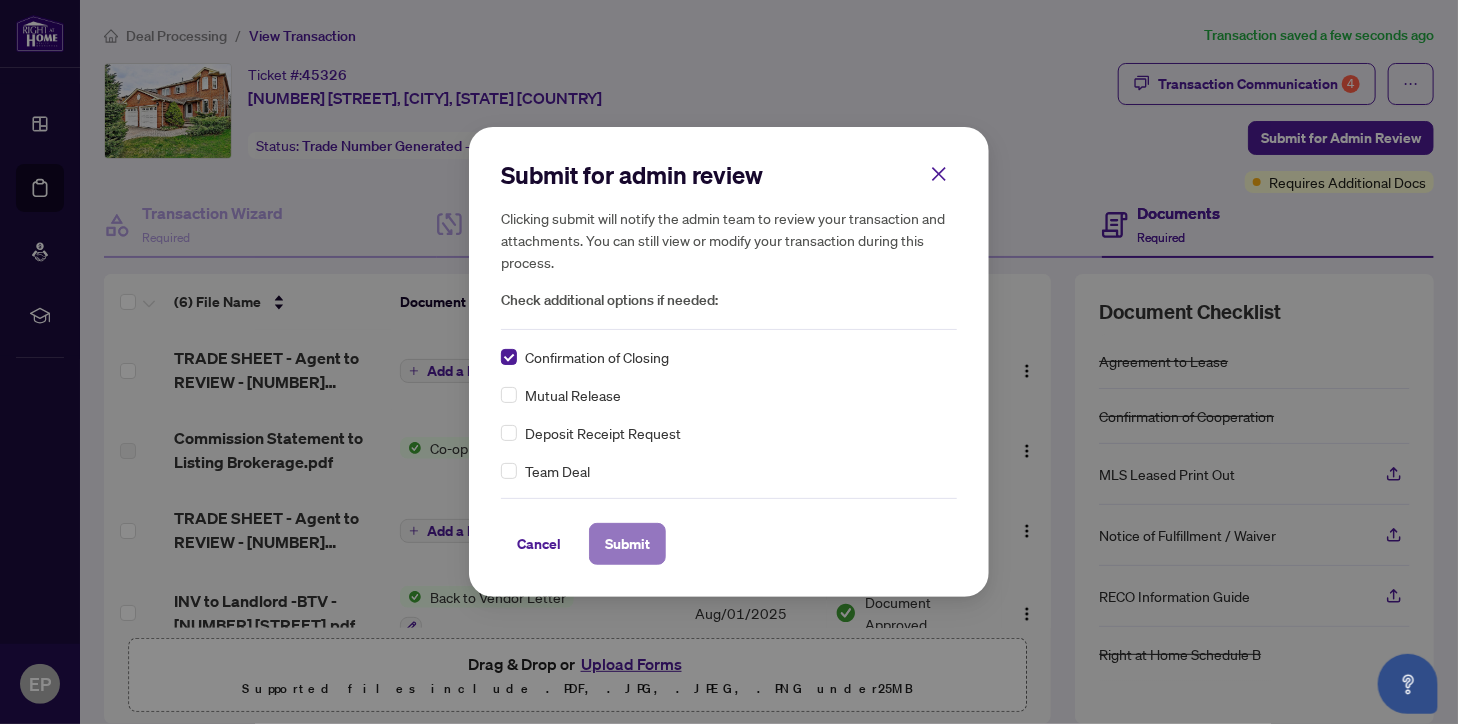 click on "Submit" at bounding box center (627, 544) 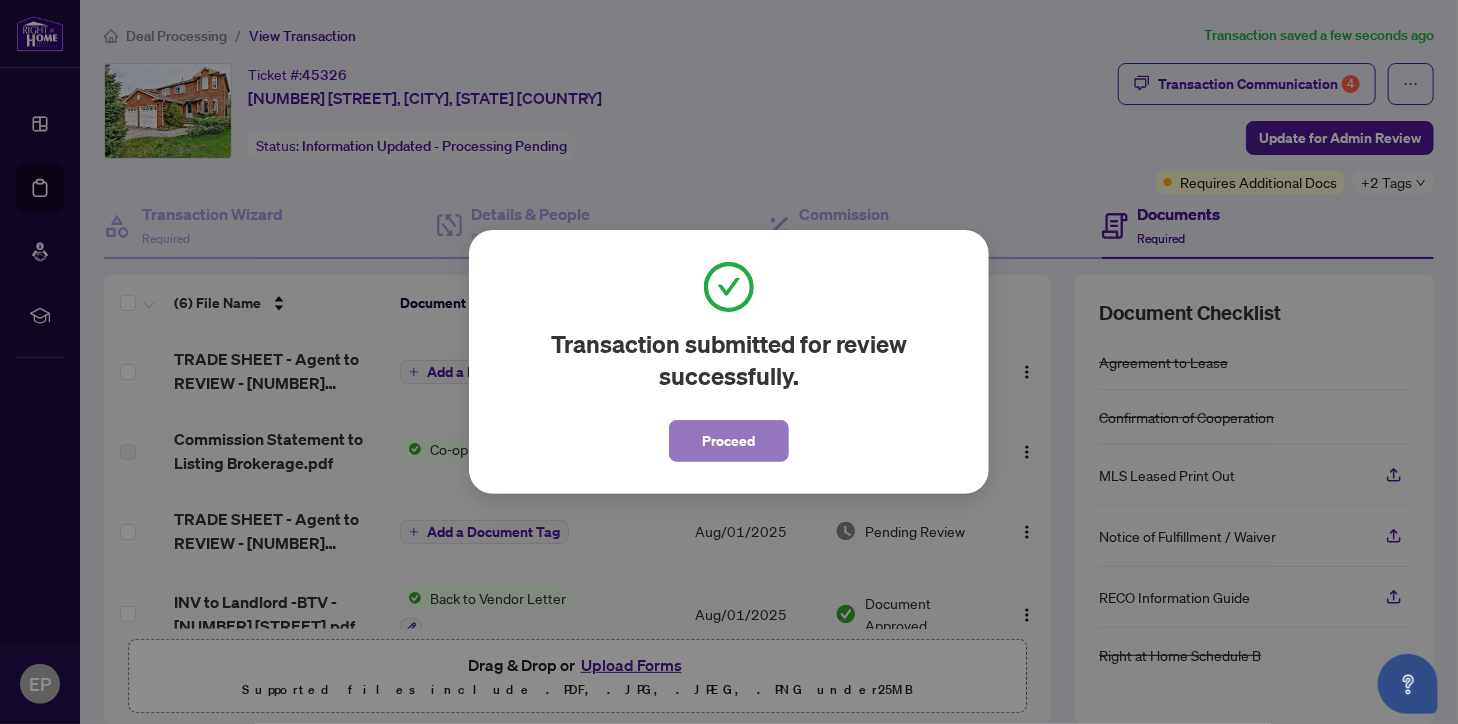 click on "Proceed" at bounding box center (729, 441) 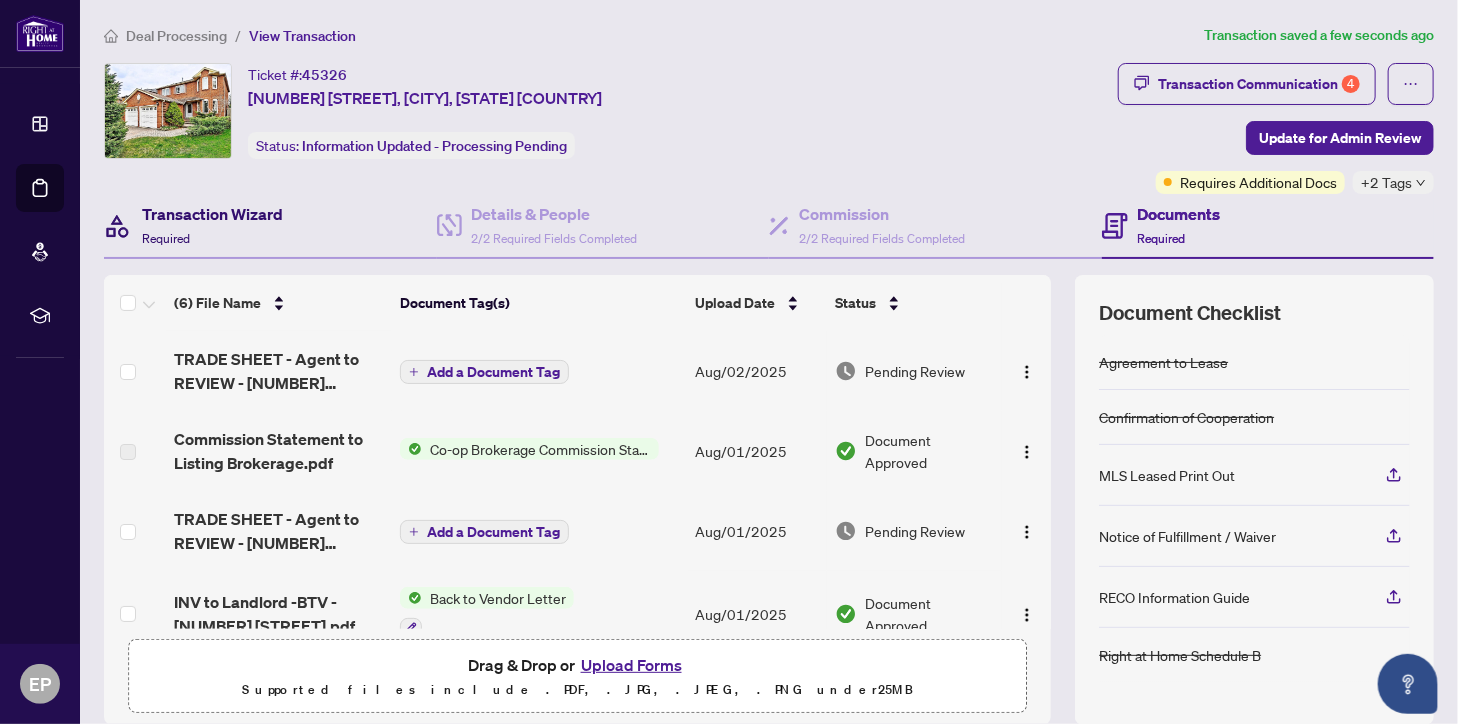 click on "Transaction Wizard" at bounding box center (212, 214) 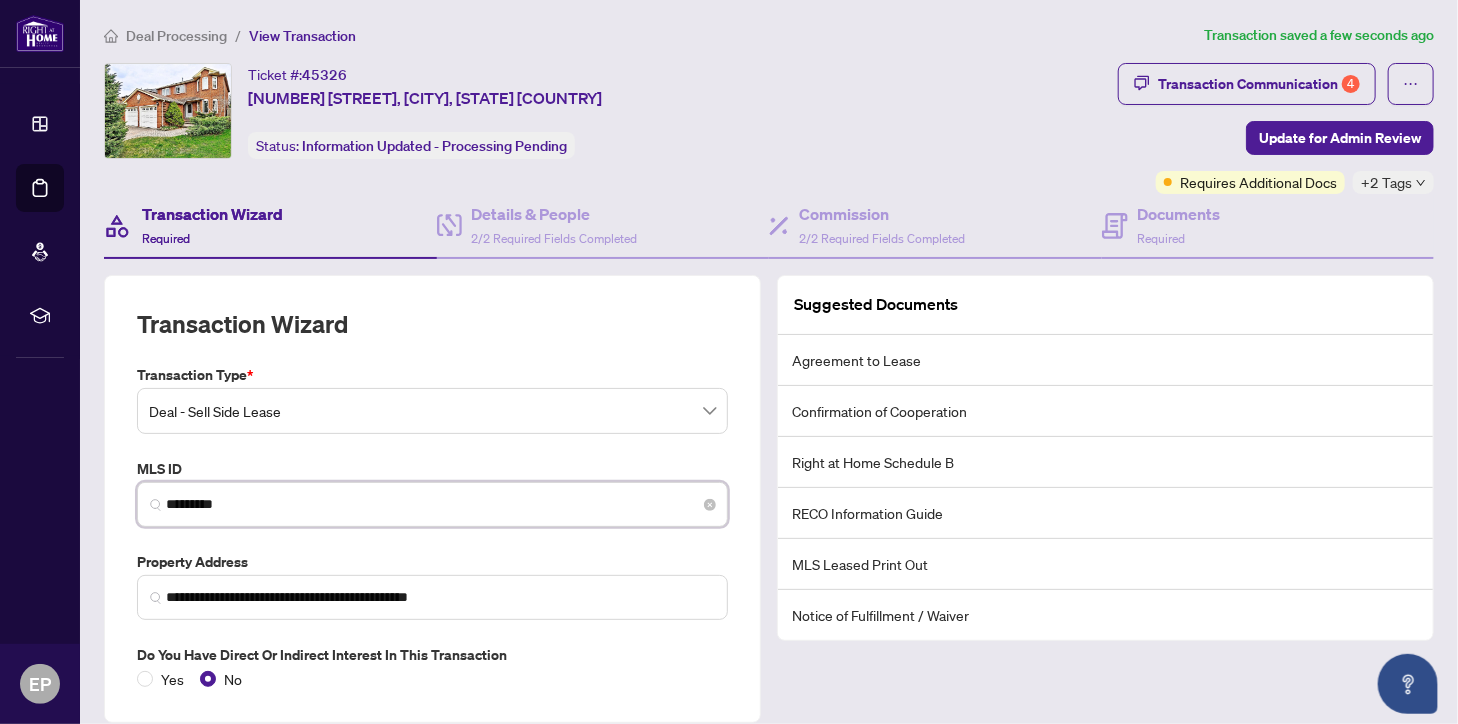 drag, startPoint x: 242, startPoint y: 502, endPoint x: 162, endPoint y: 506, distance: 80.09994 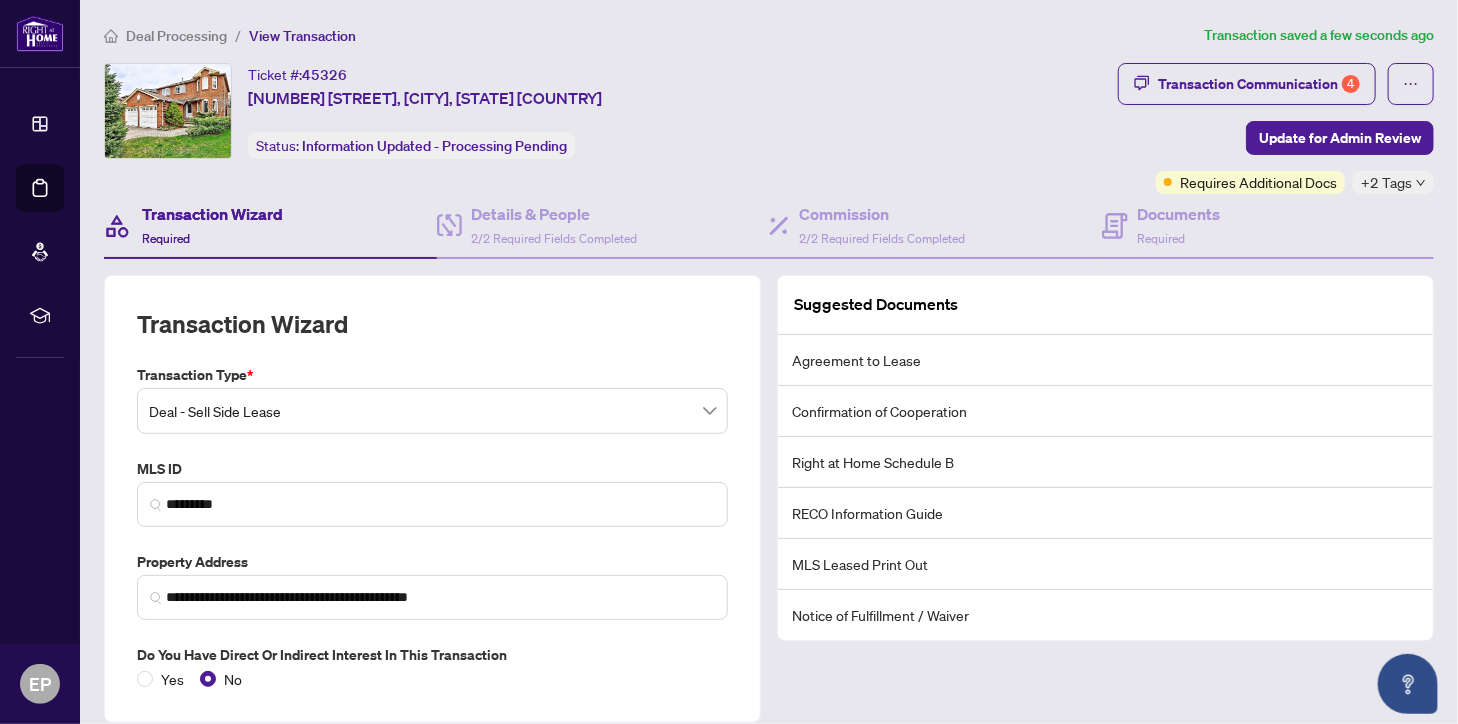 click on "Ticket #:  [NUMBER] [NUMBER] [STREET], [CITY], [STATE] [COUNTRY] Status:   [STATUS]" at bounding box center [607, 111] 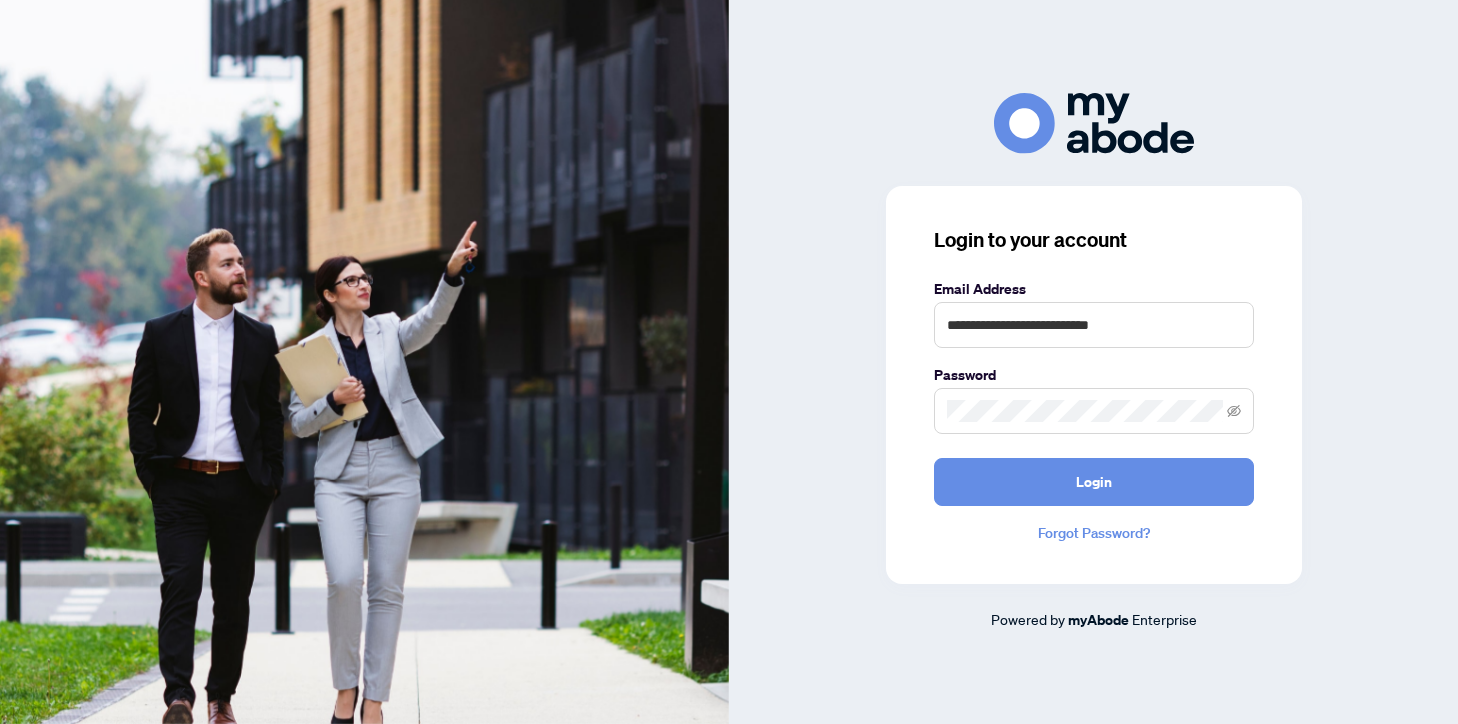 scroll, scrollTop: 0, scrollLeft: 0, axis: both 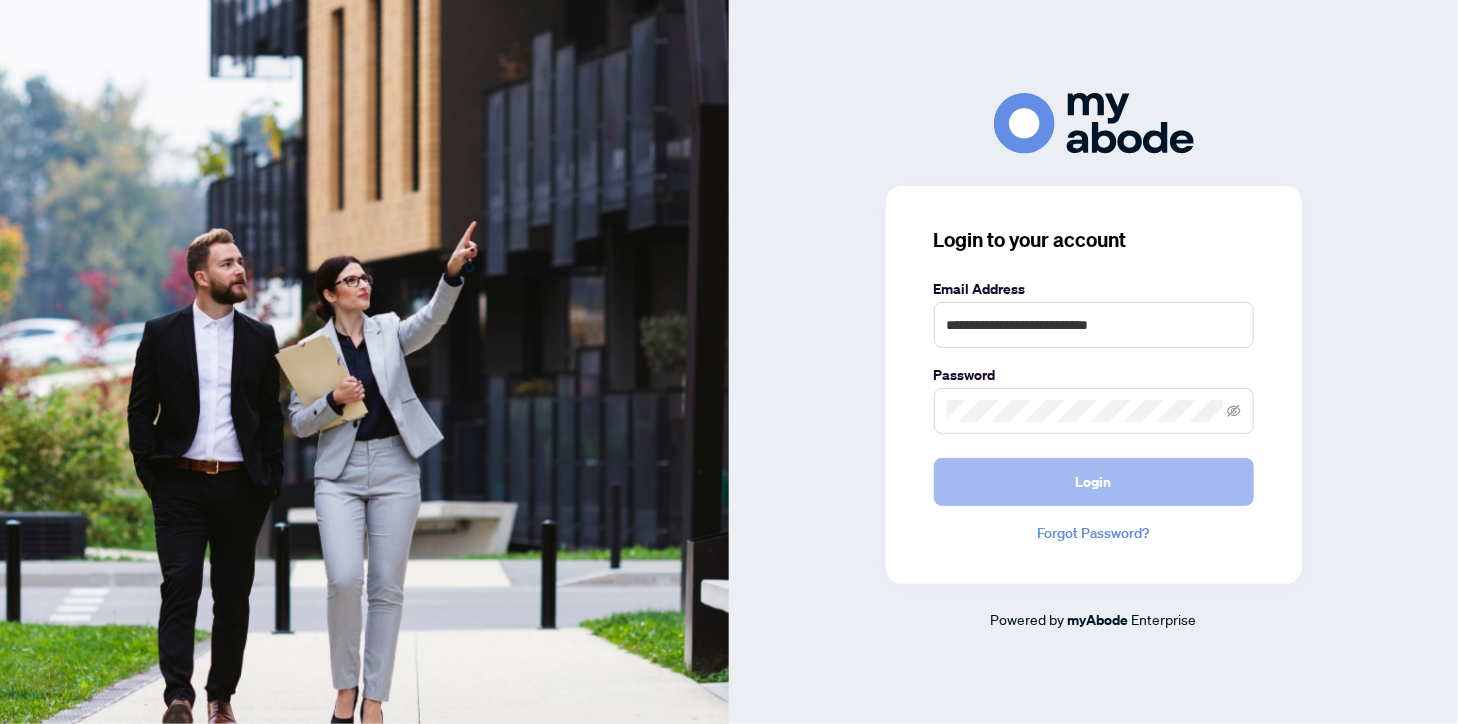 click on "Login" at bounding box center (1094, 482) 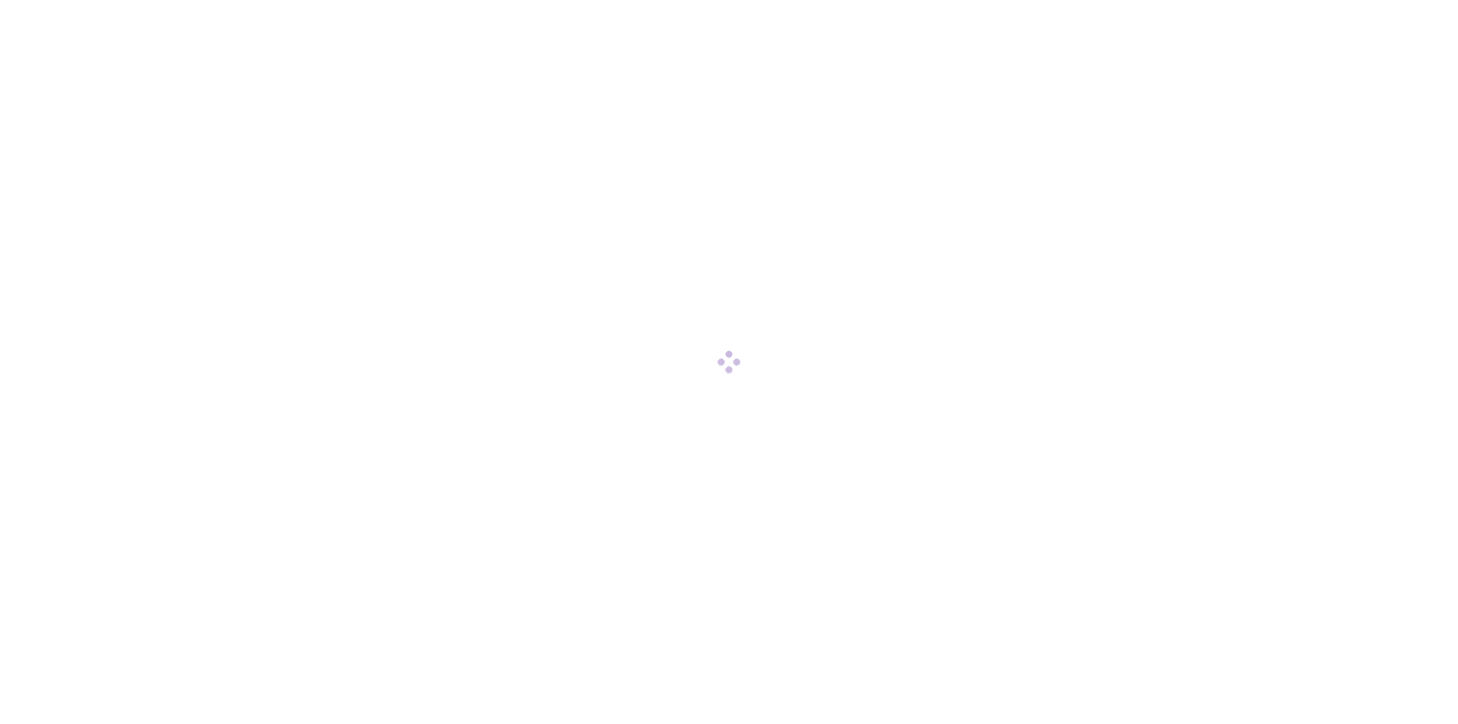 scroll, scrollTop: 0, scrollLeft: 0, axis: both 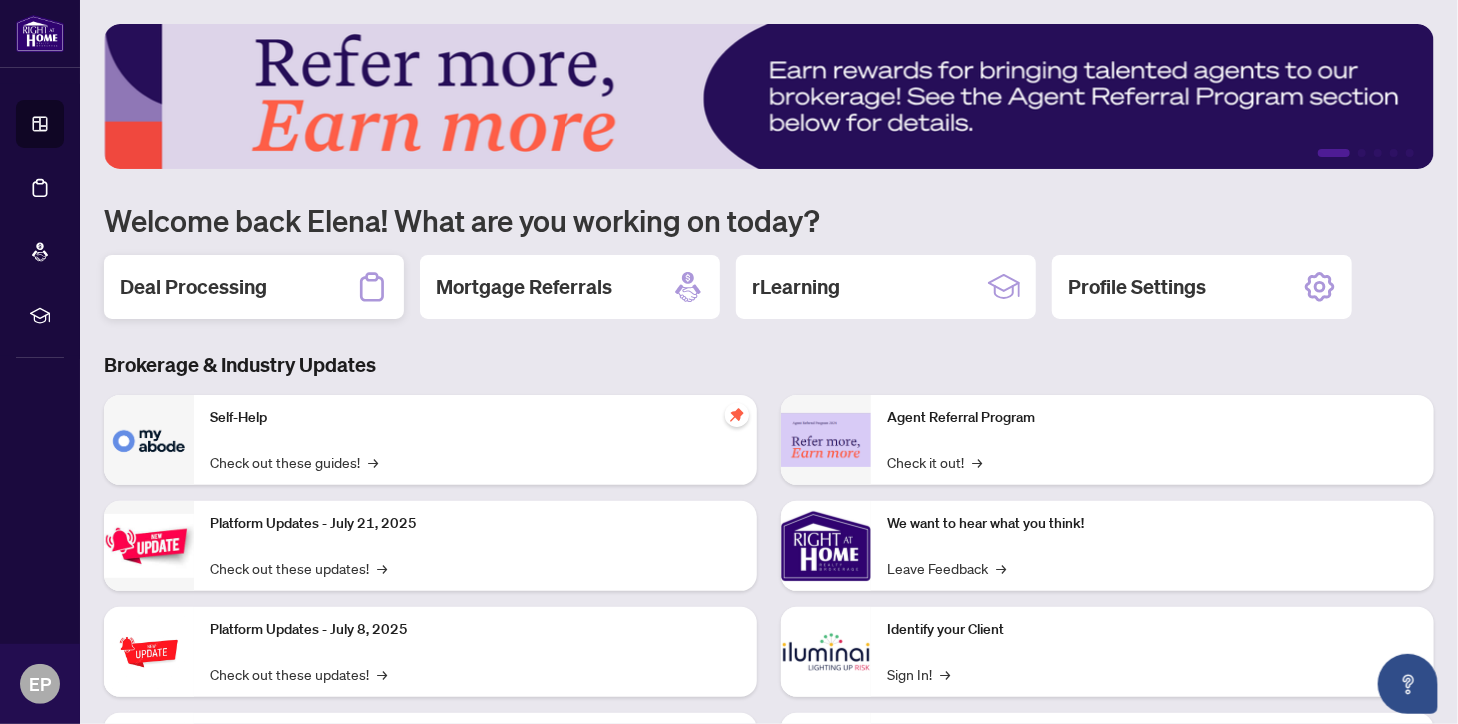 click on "Deal Processing" at bounding box center [193, 287] 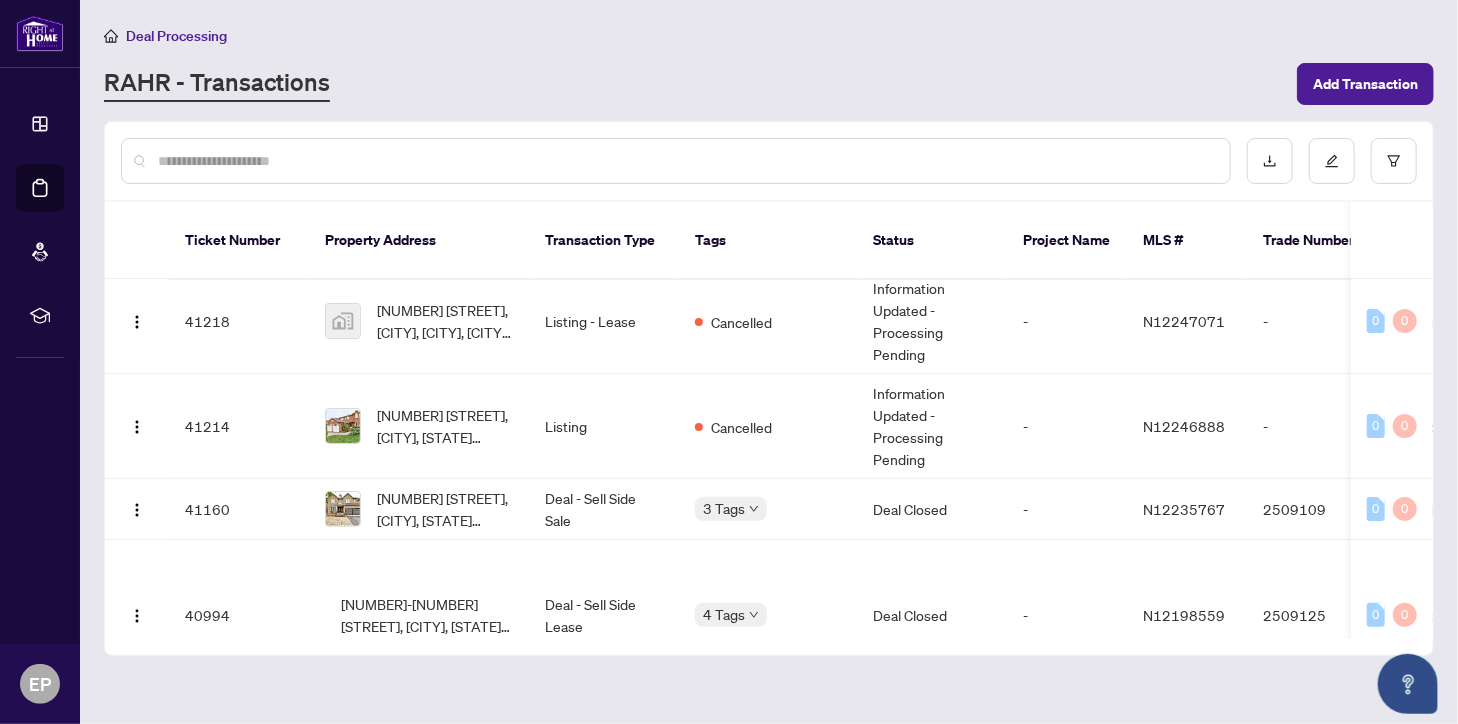 scroll, scrollTop: 221, scrollLeft: 0, axis: vertical 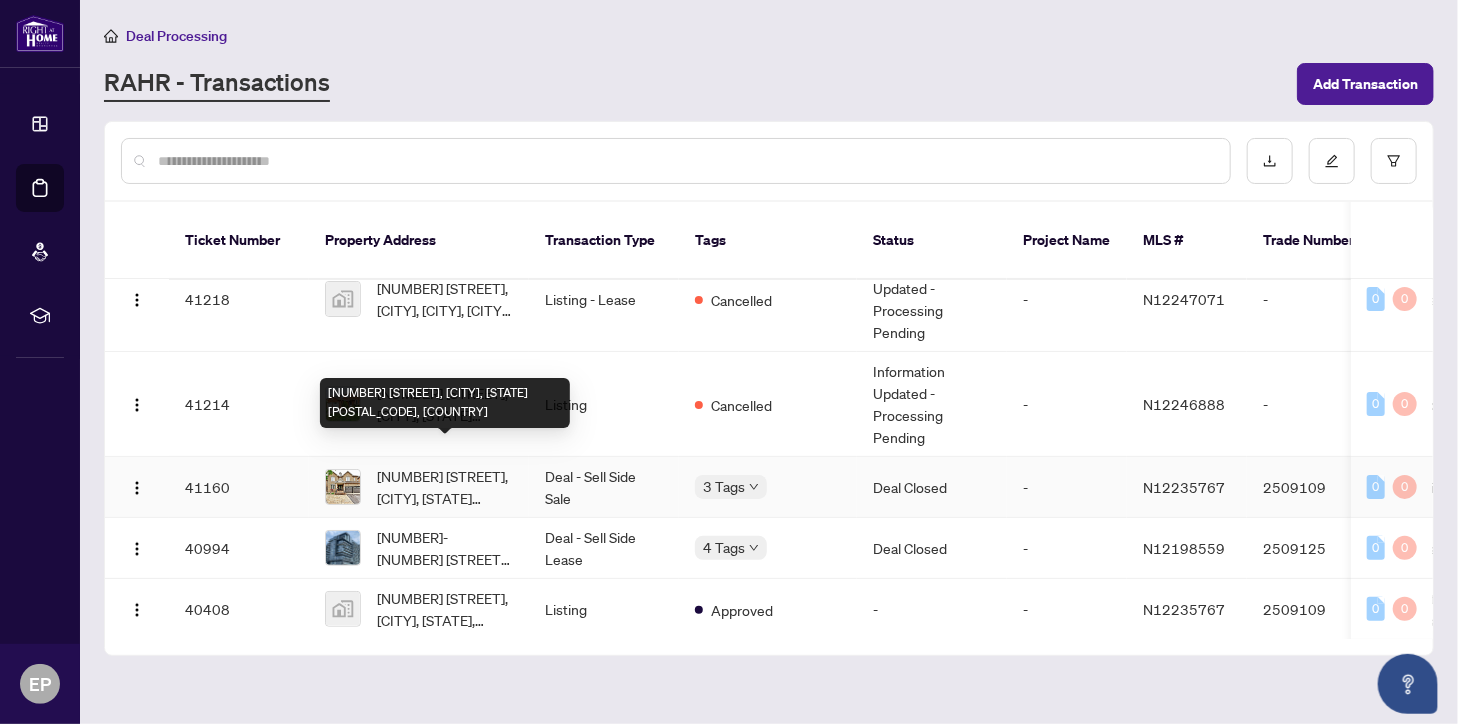 click on "[NUMBER] [STREET], [CITY], [STATE] [COUNTRY]" at bounding box center [445, 487] 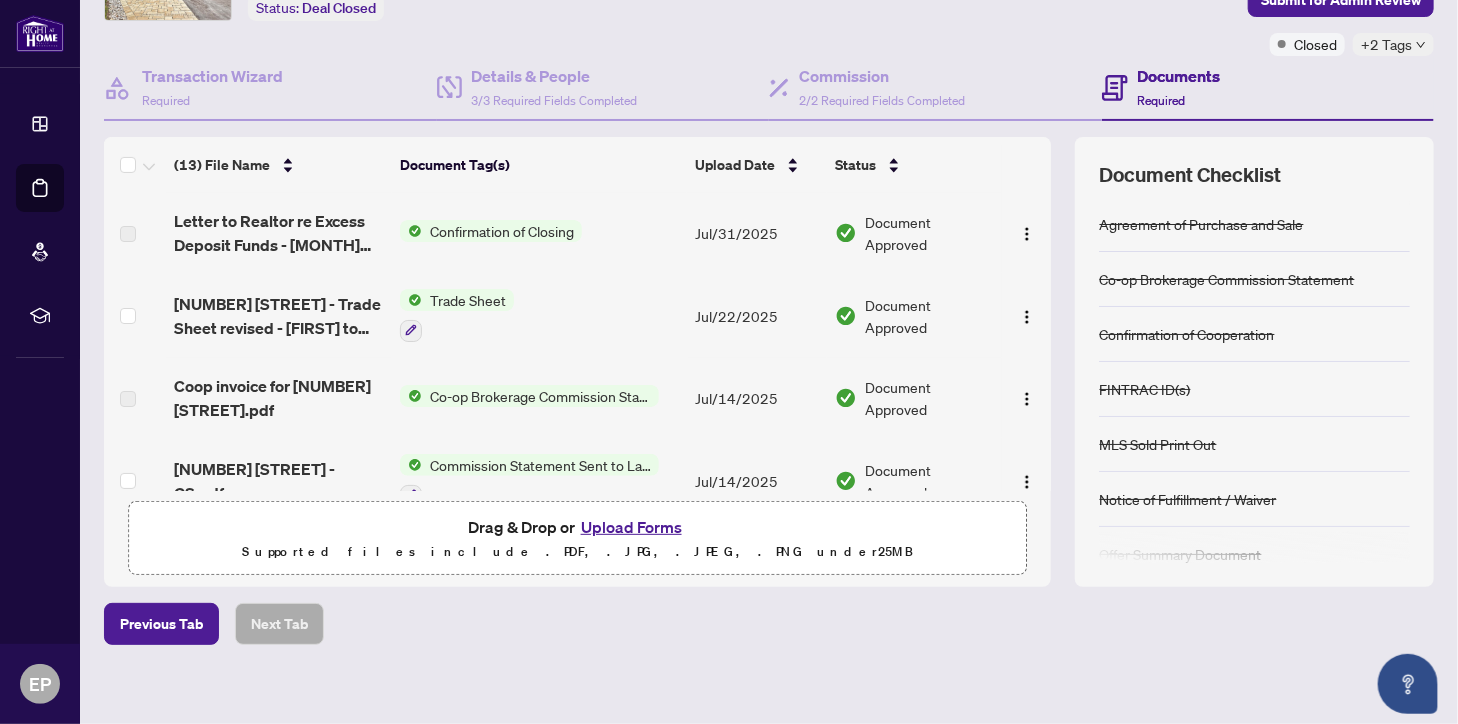 scroll, scrollTop: 150, scrollLeft: 0, axis: vertical 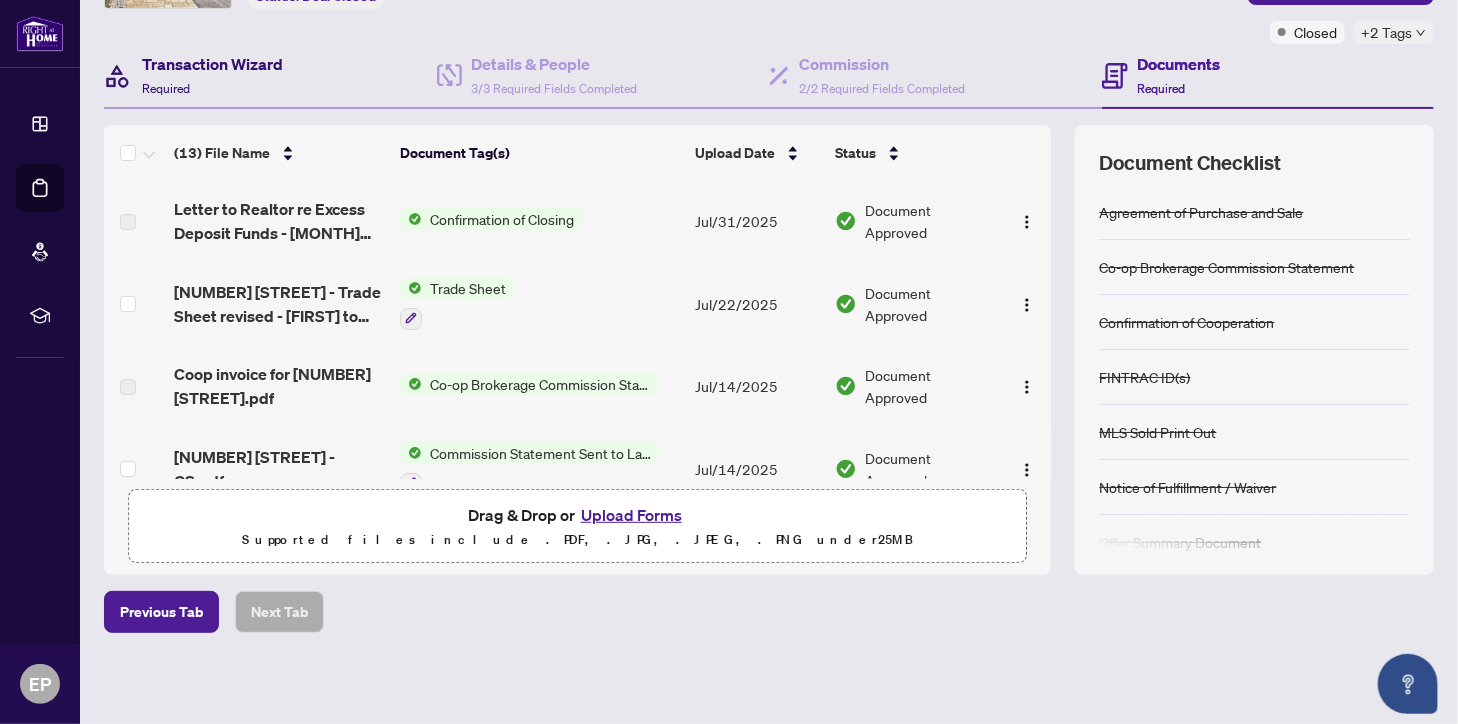 click on "Transaction Wizard Required" at bounding box center [212, 75] 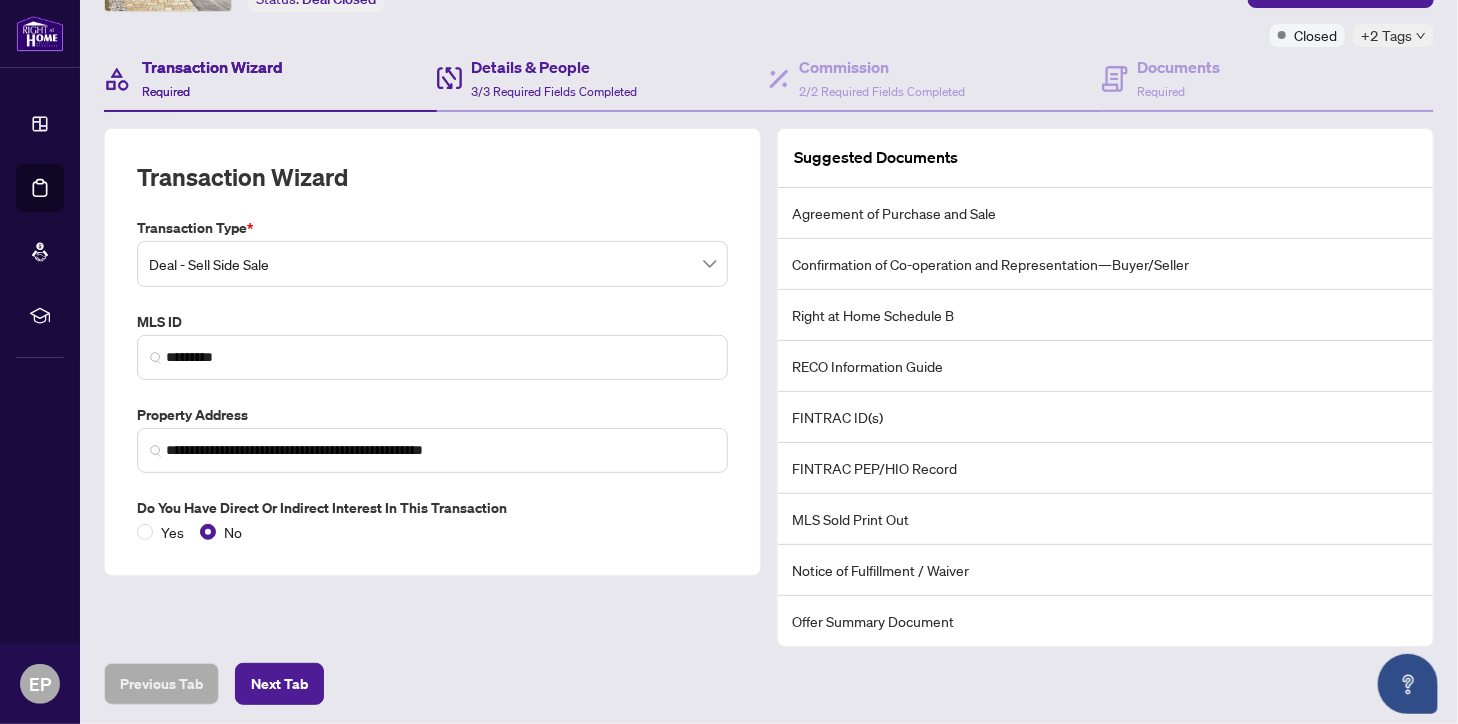 scroll, scrollTop: 0, scrollLeft: 0, axis: both 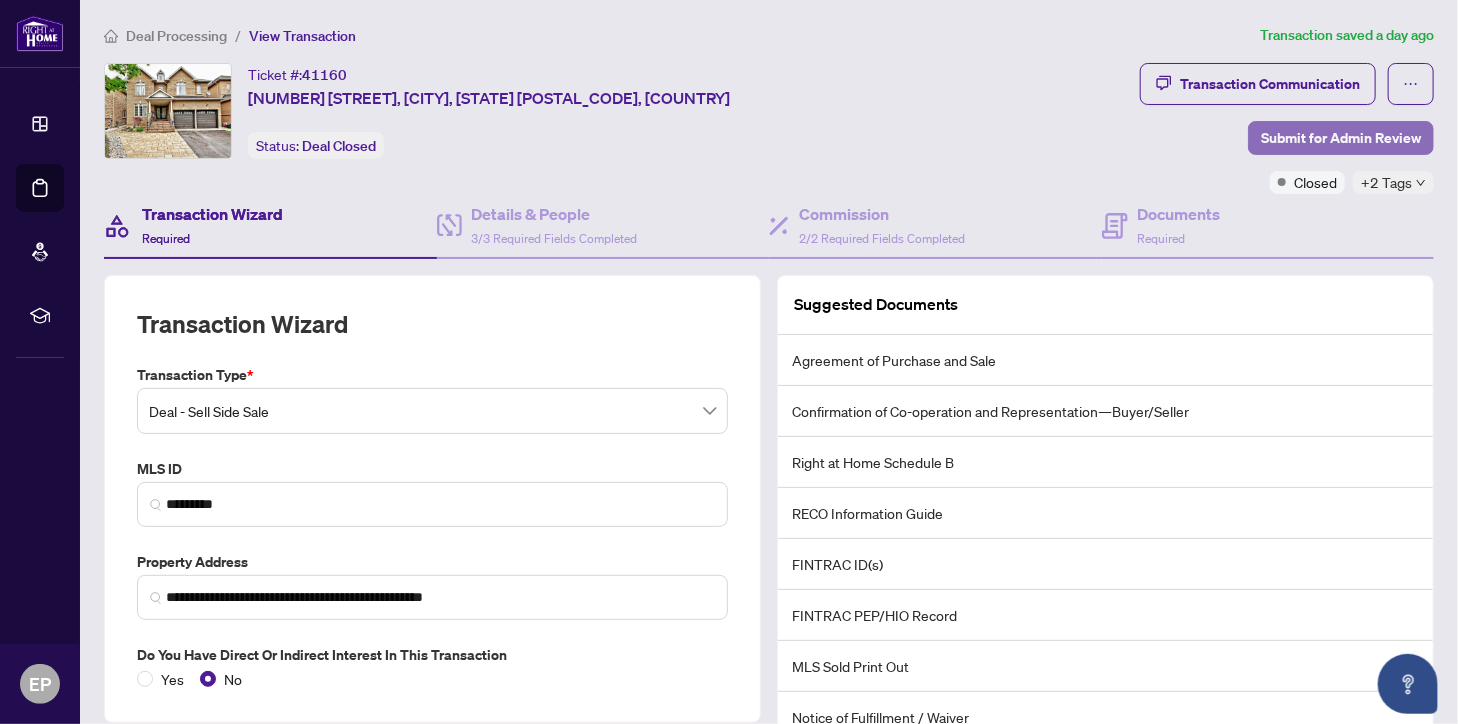 click on "Submit for Admin Review" at bounding box center [1341, 138] 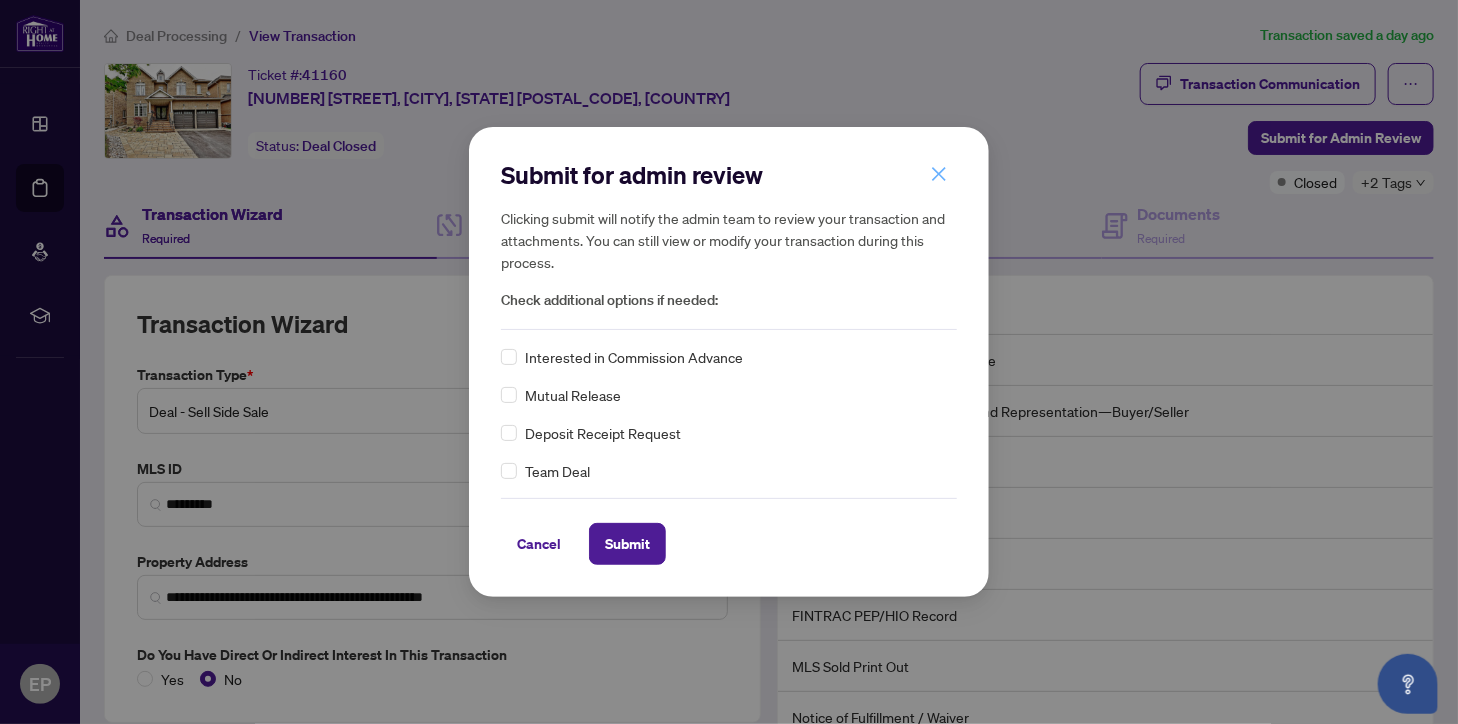 click 